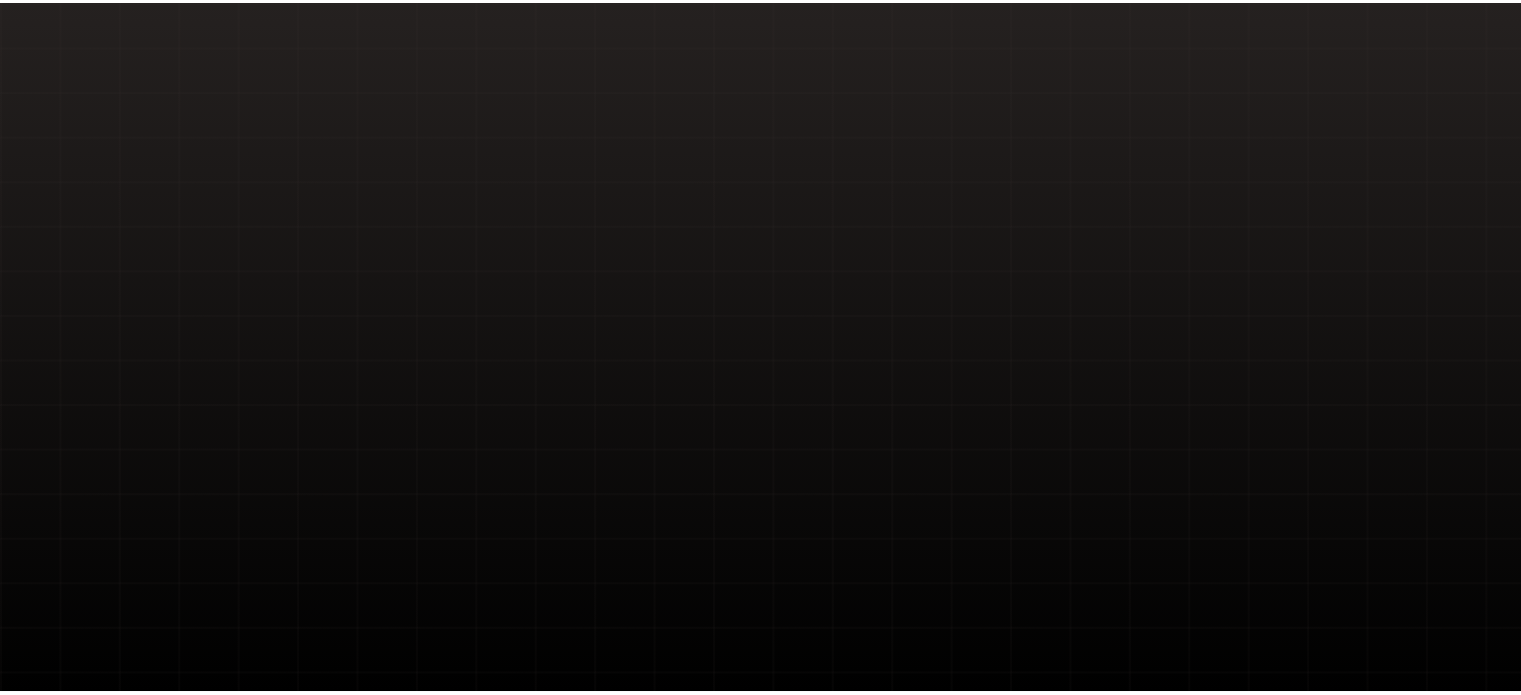 scroll, scrollTop: 0, scrollLeft: 0, axis: both 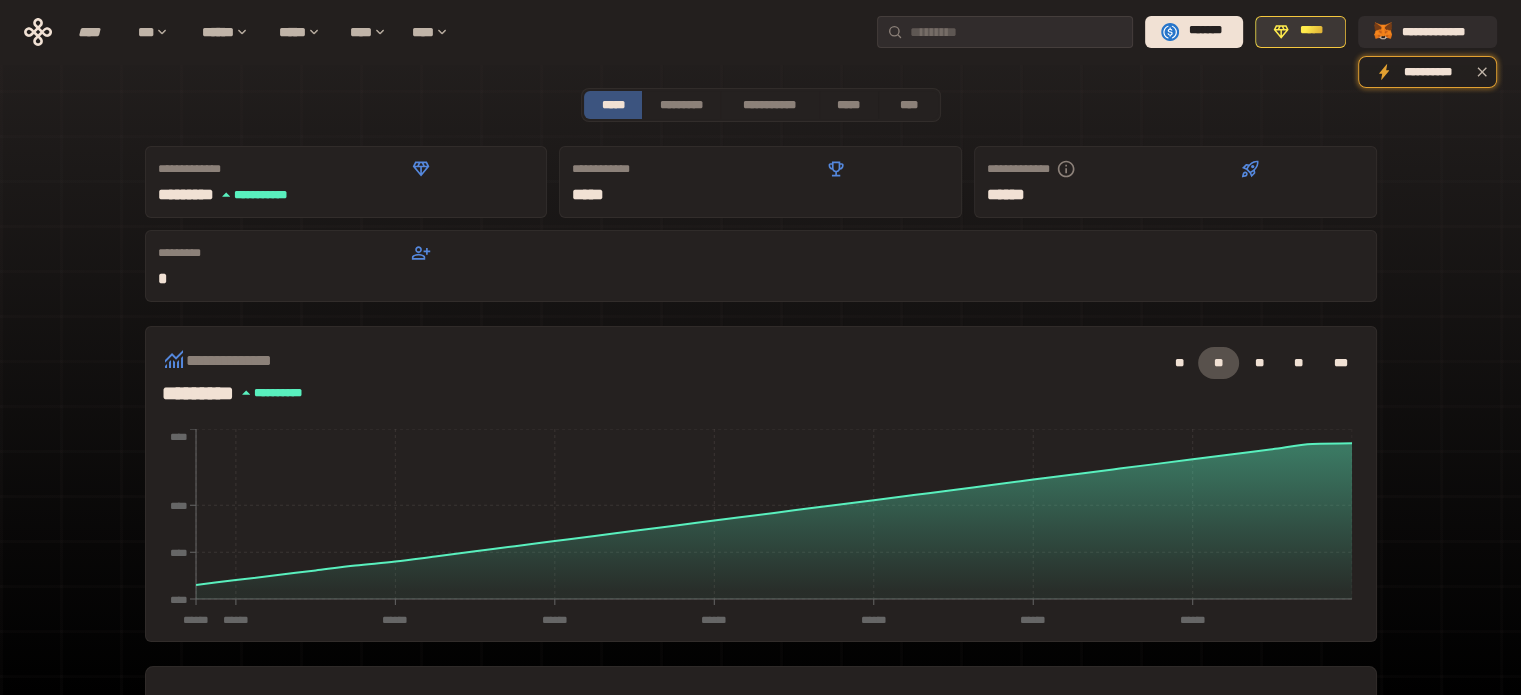 click on "*****" at bounding box center (1311, 31) 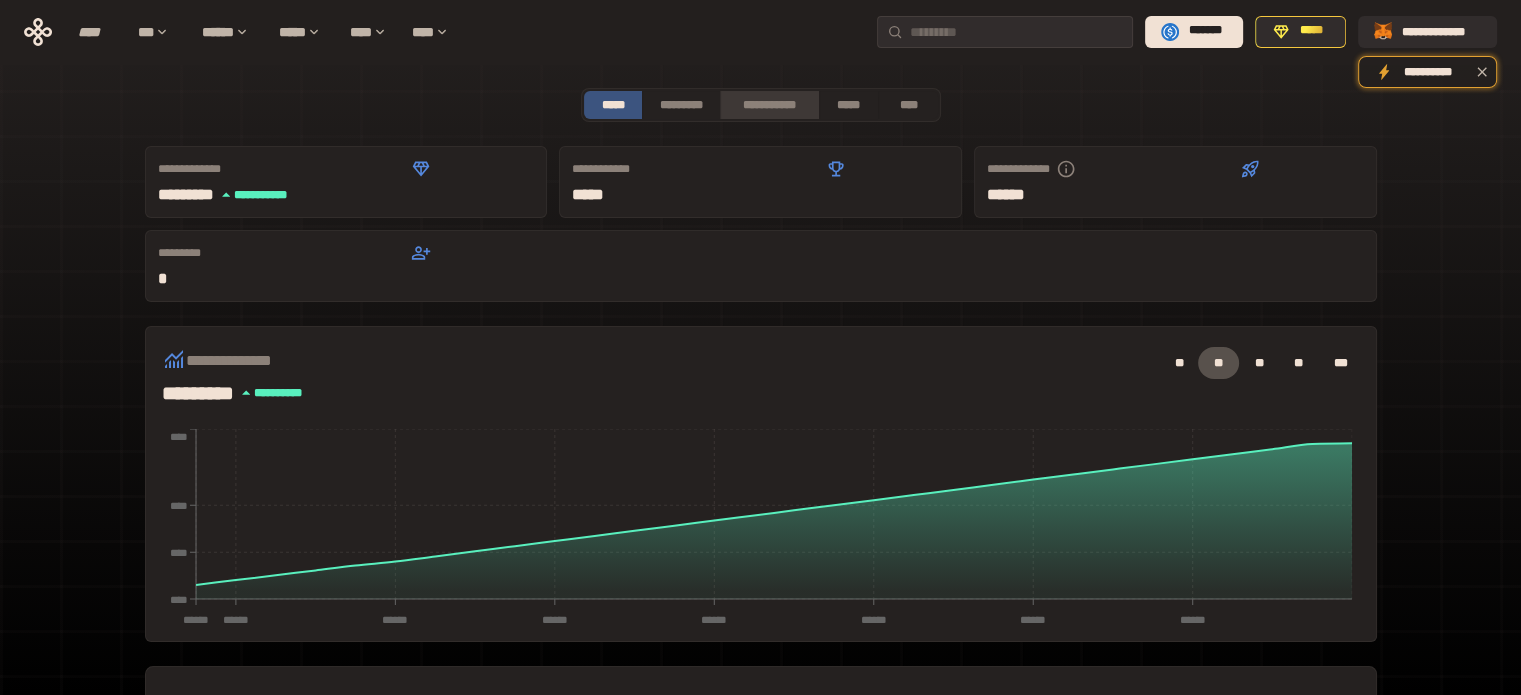 click on "**********" at bounding box center (769, 105) 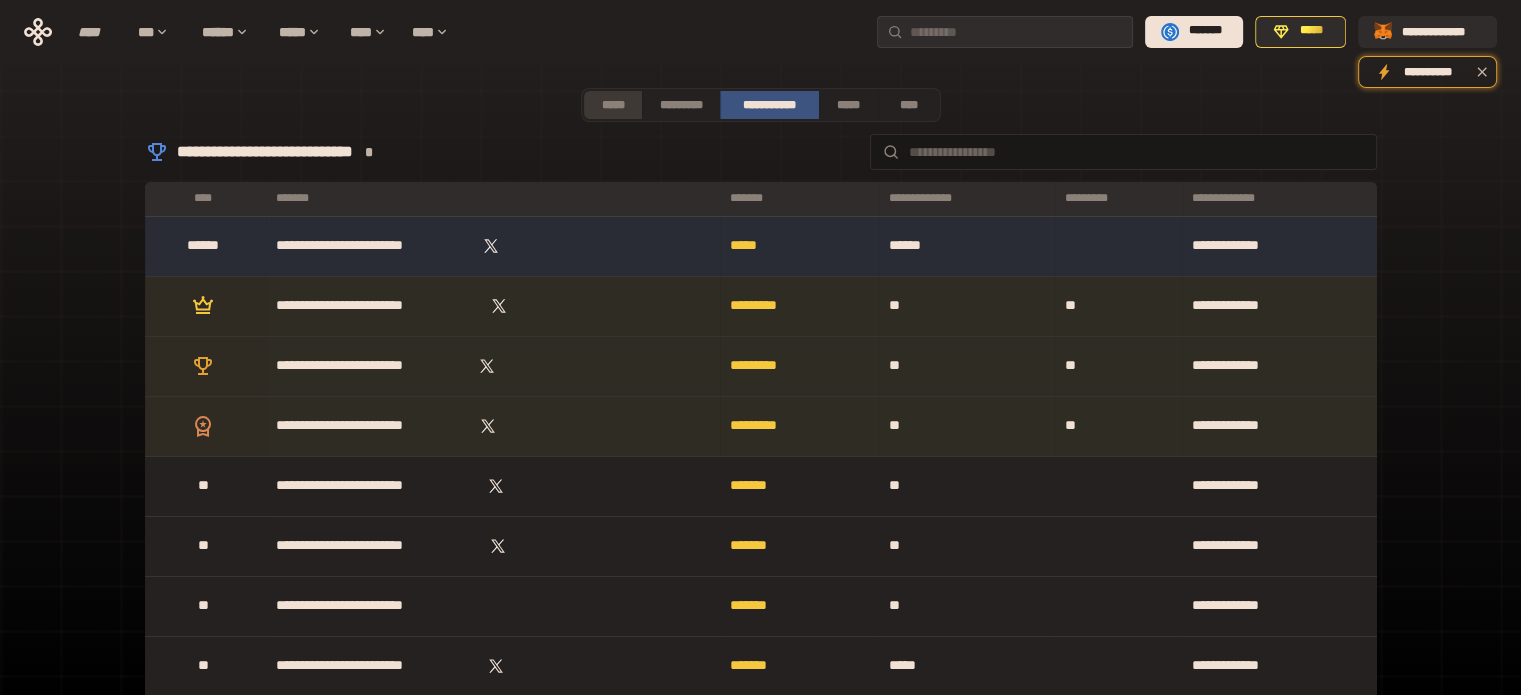 click on "*****" at bounding box center [613, 105] 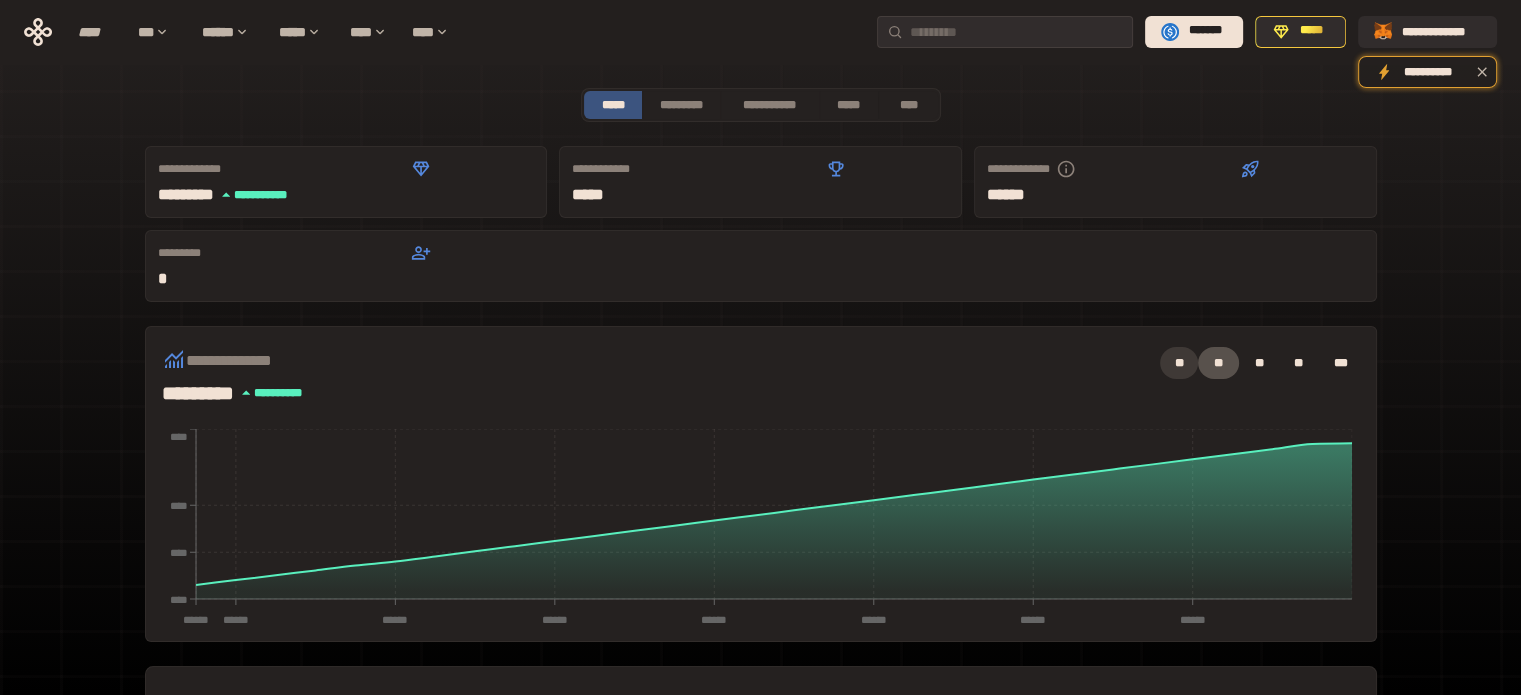 click on "**" at bounding box center (1179, 363) 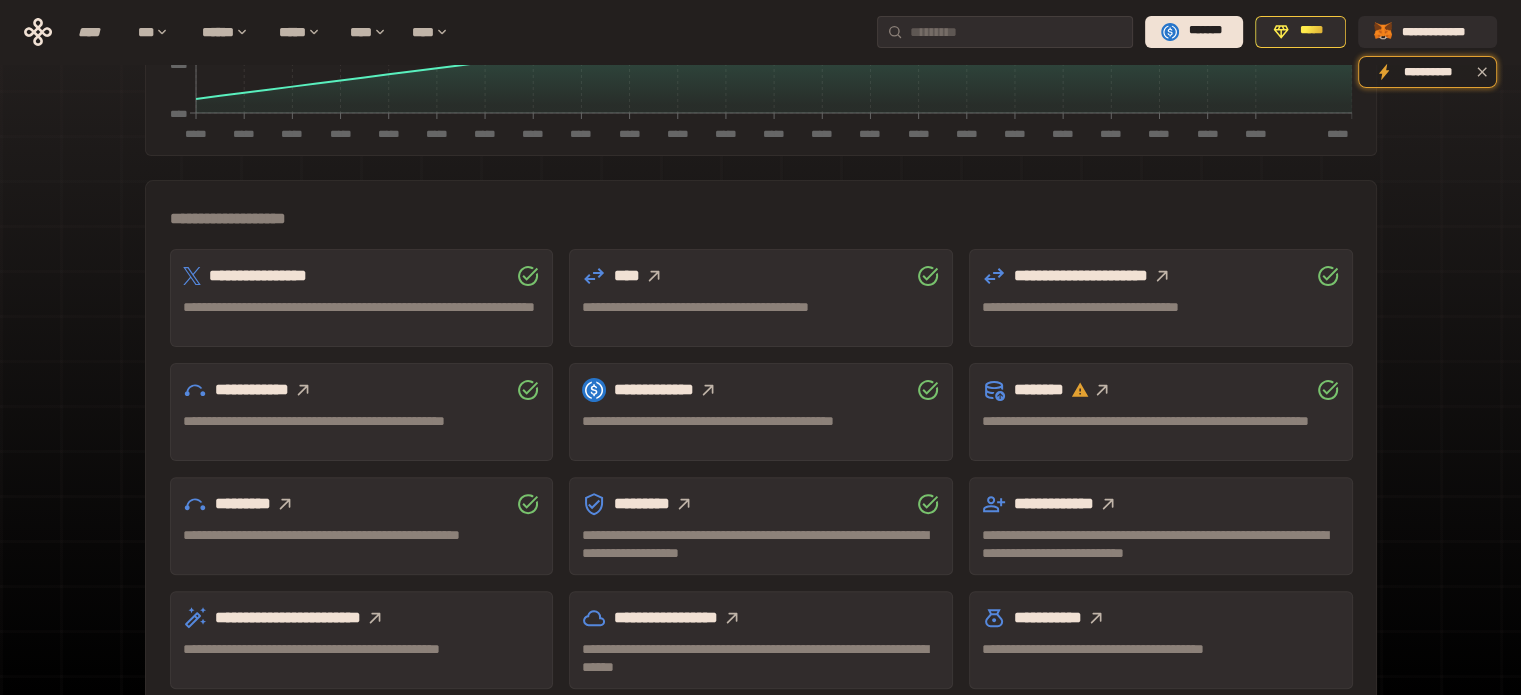 scroll, scrollTop: 509, scrollLeft: 0, axis: vertical 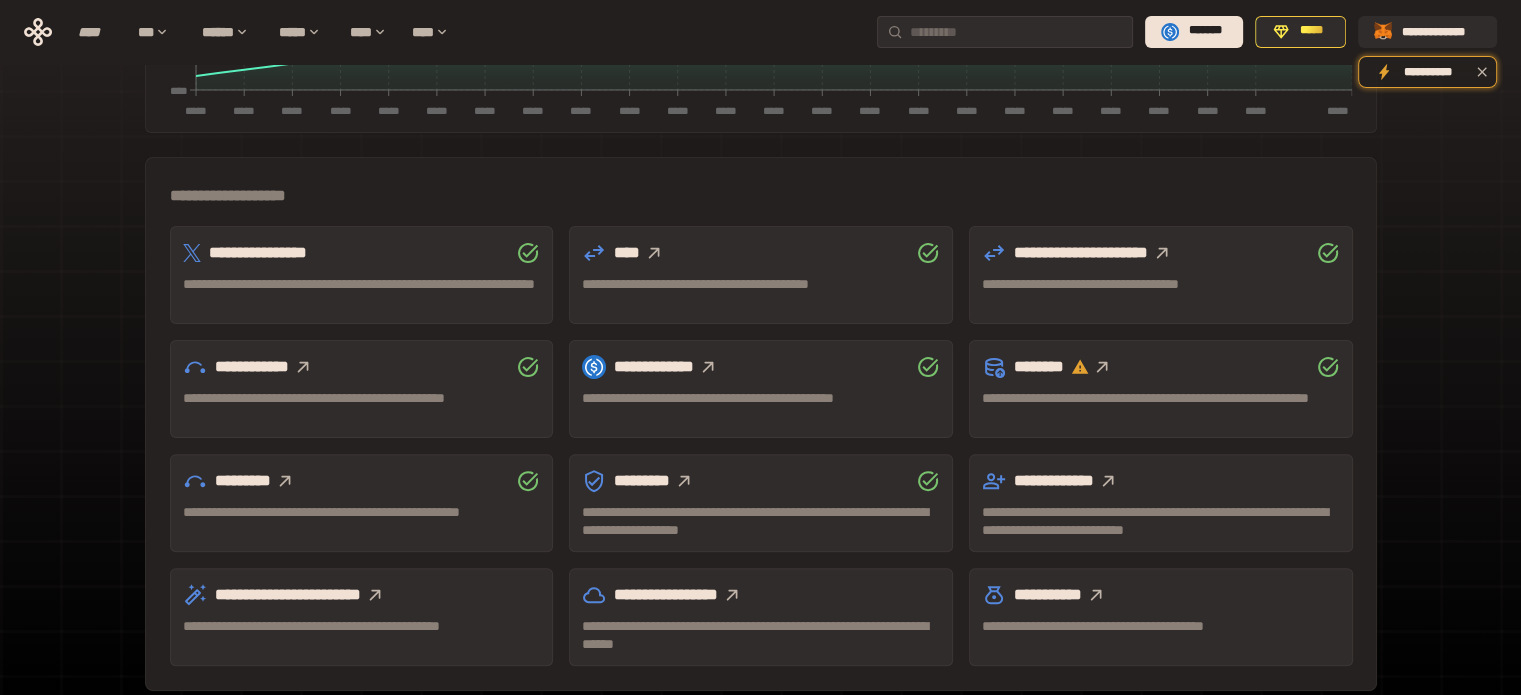 click 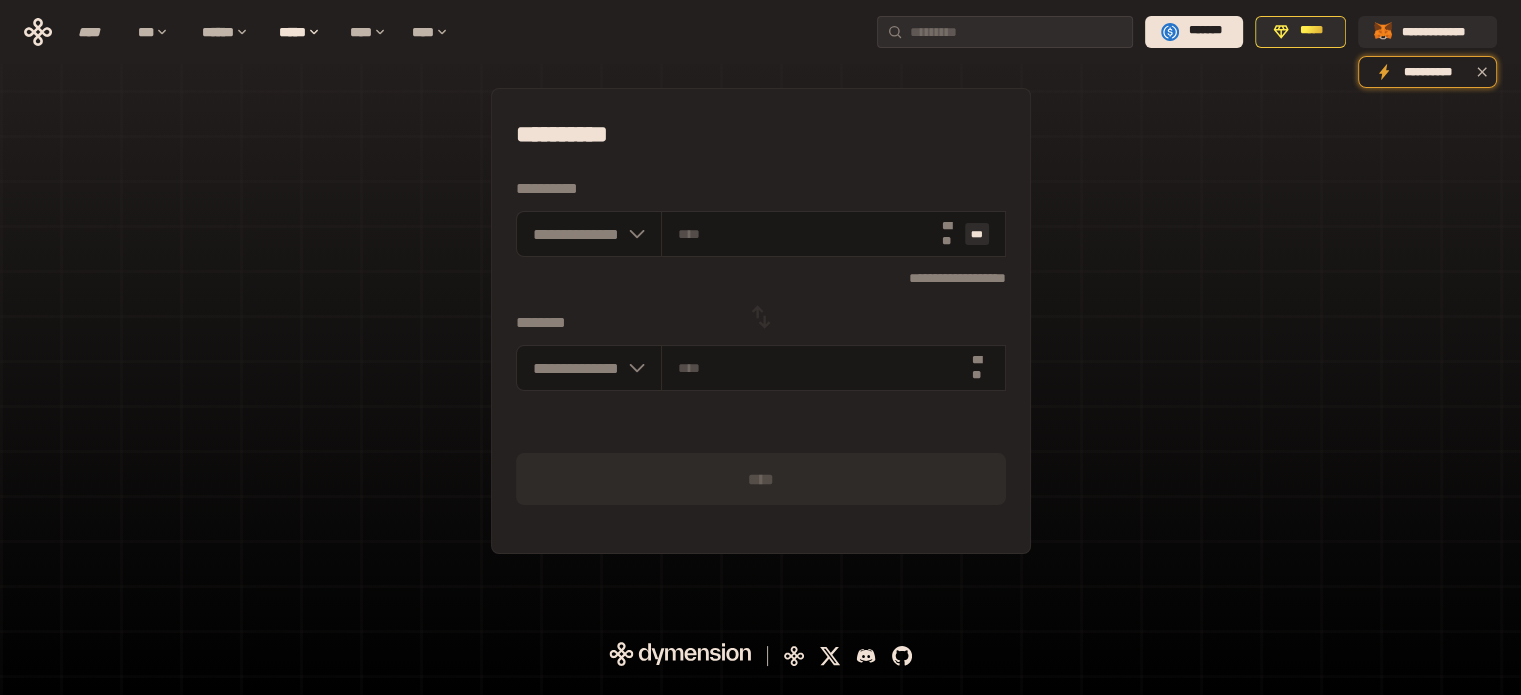 scroll, scrollTop: 0, scrollLeft: 0, axis: both 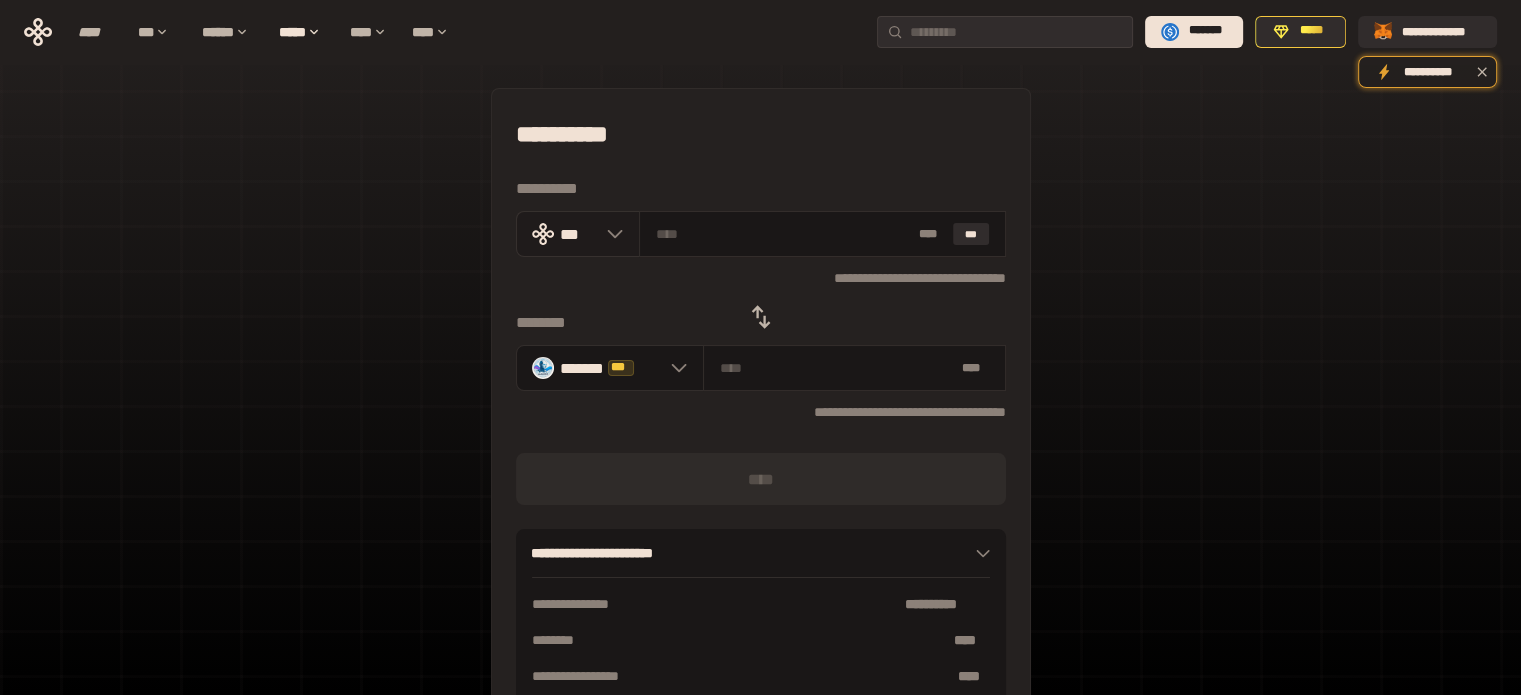 click on "***" at bounding box center [578, 234] 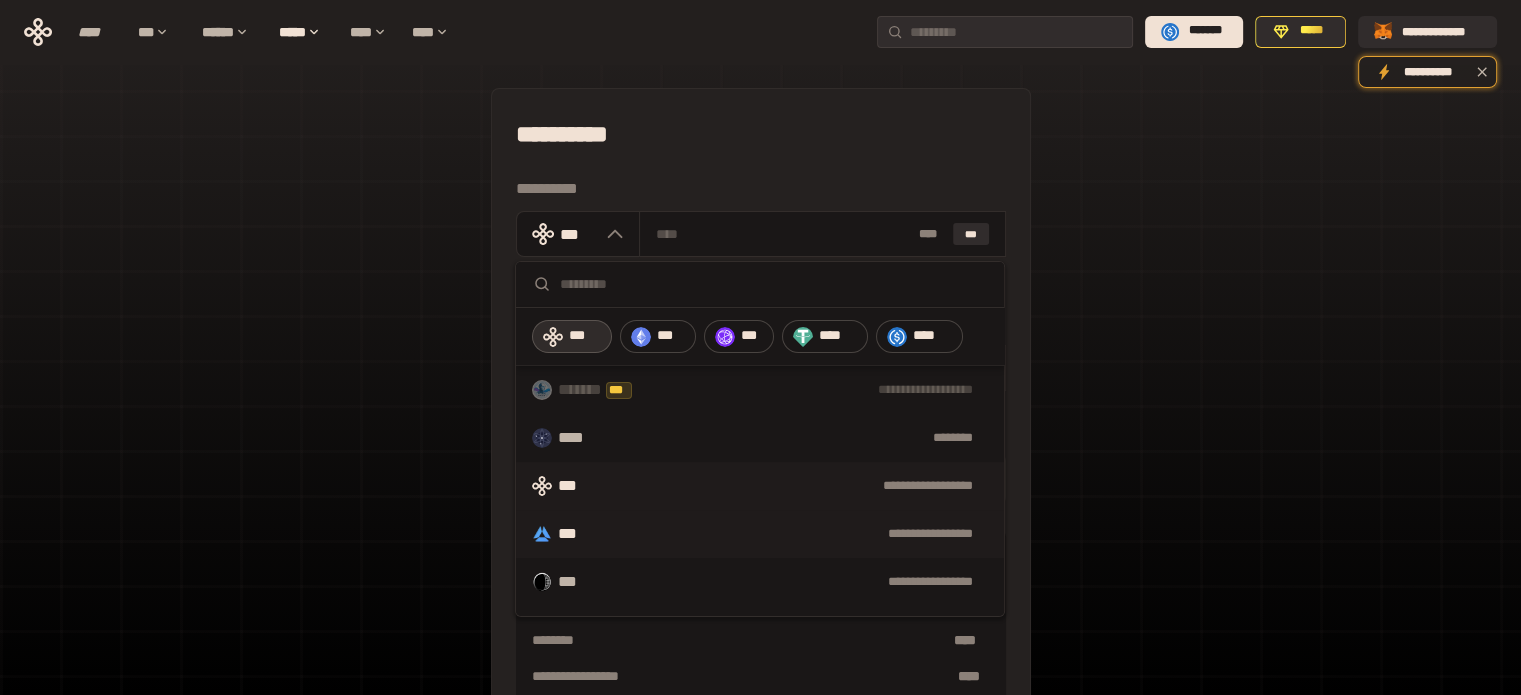click on "***" at bounding box center (573, 534) 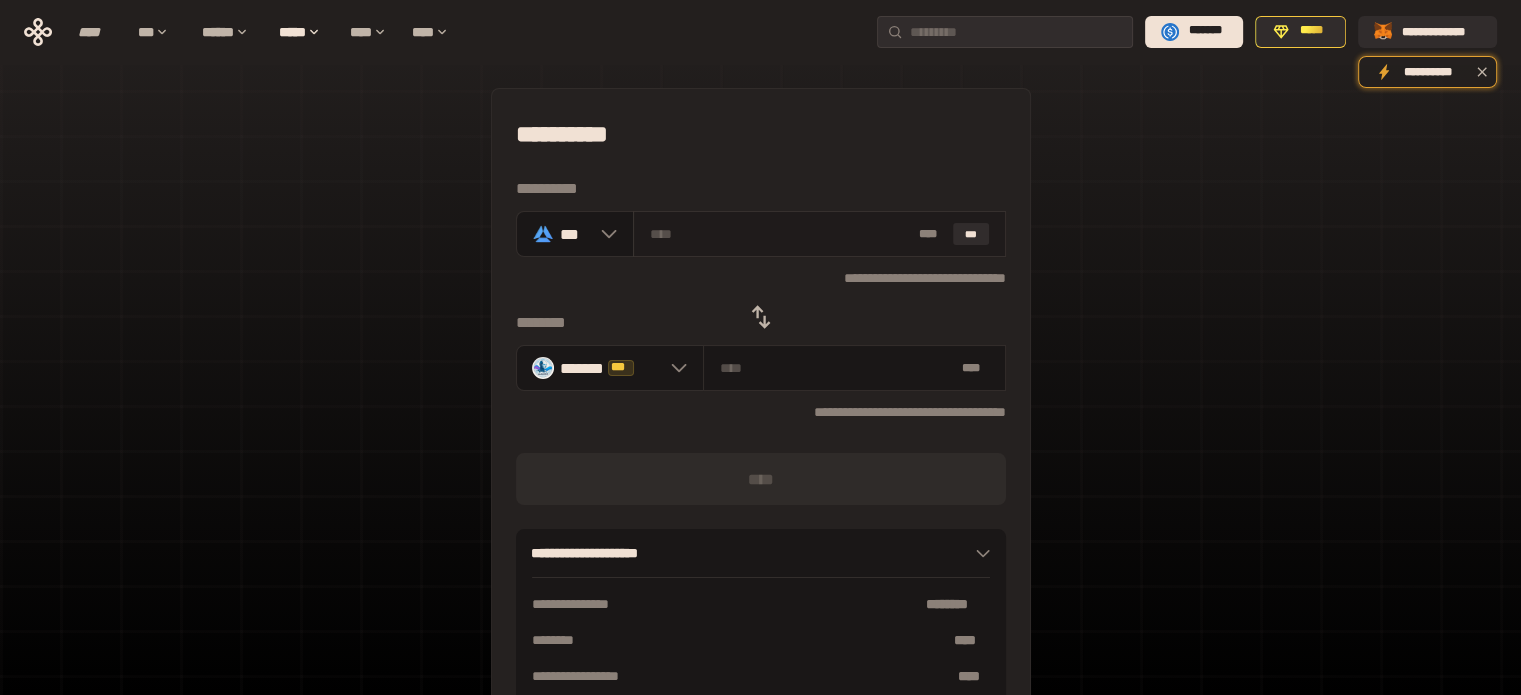 click at bounding box center (780, 234) 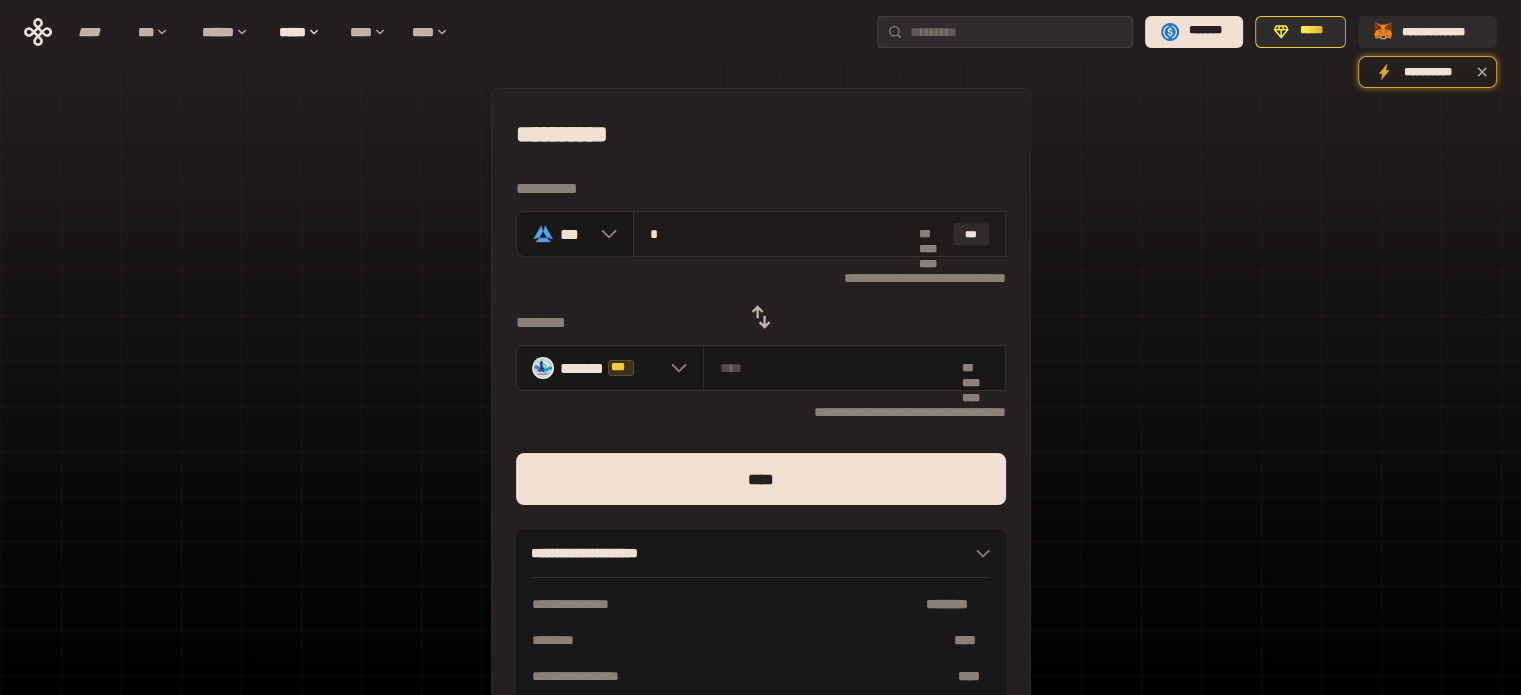 type on "**********" 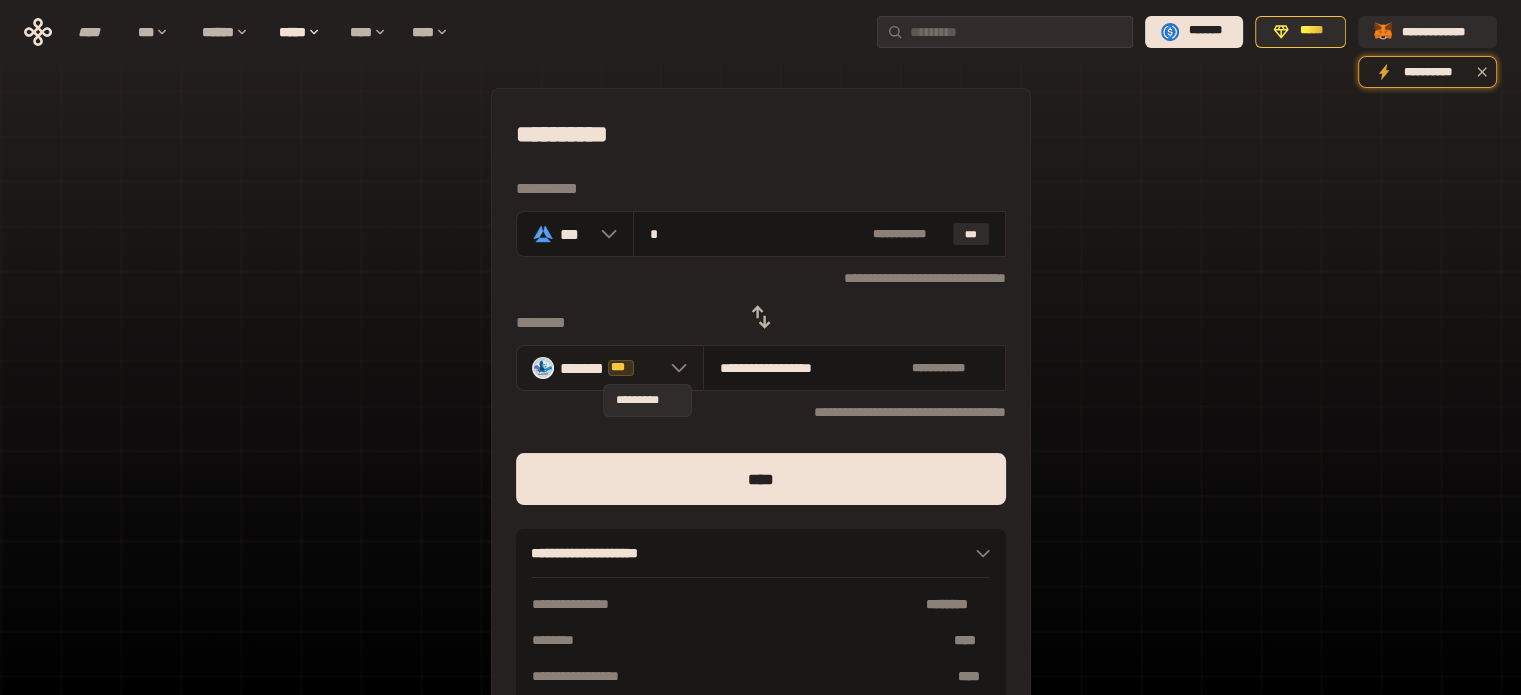 type on "*" 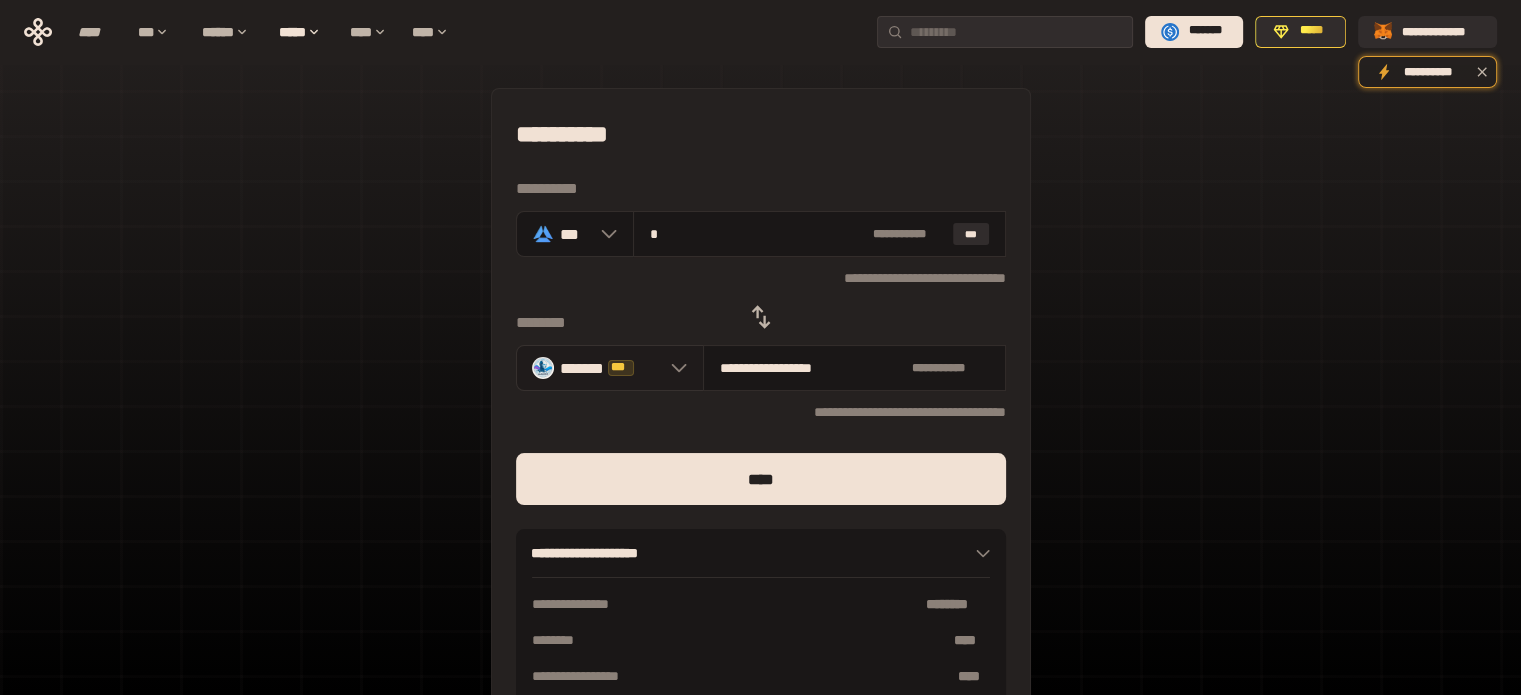 click 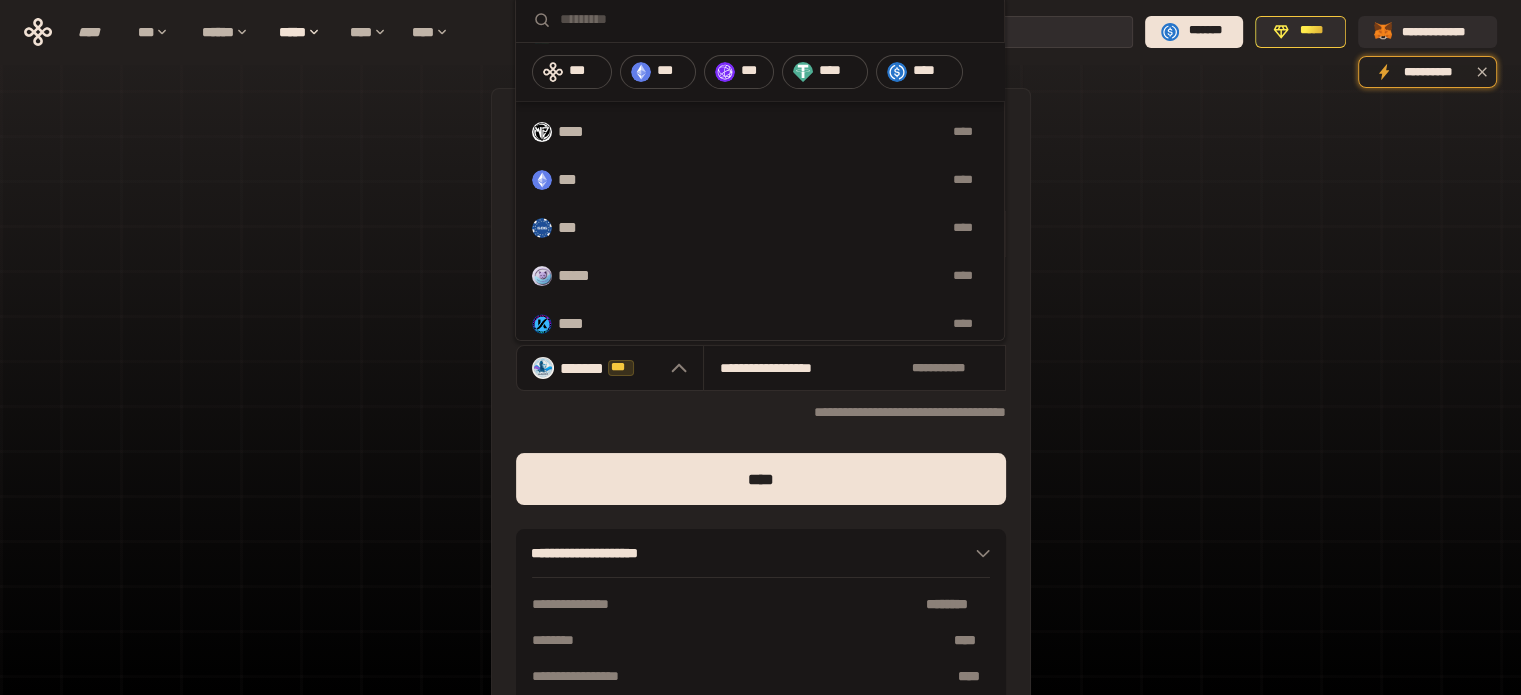 scroll, scrollTop: 600, scrollLeft: 0, axis: vertical 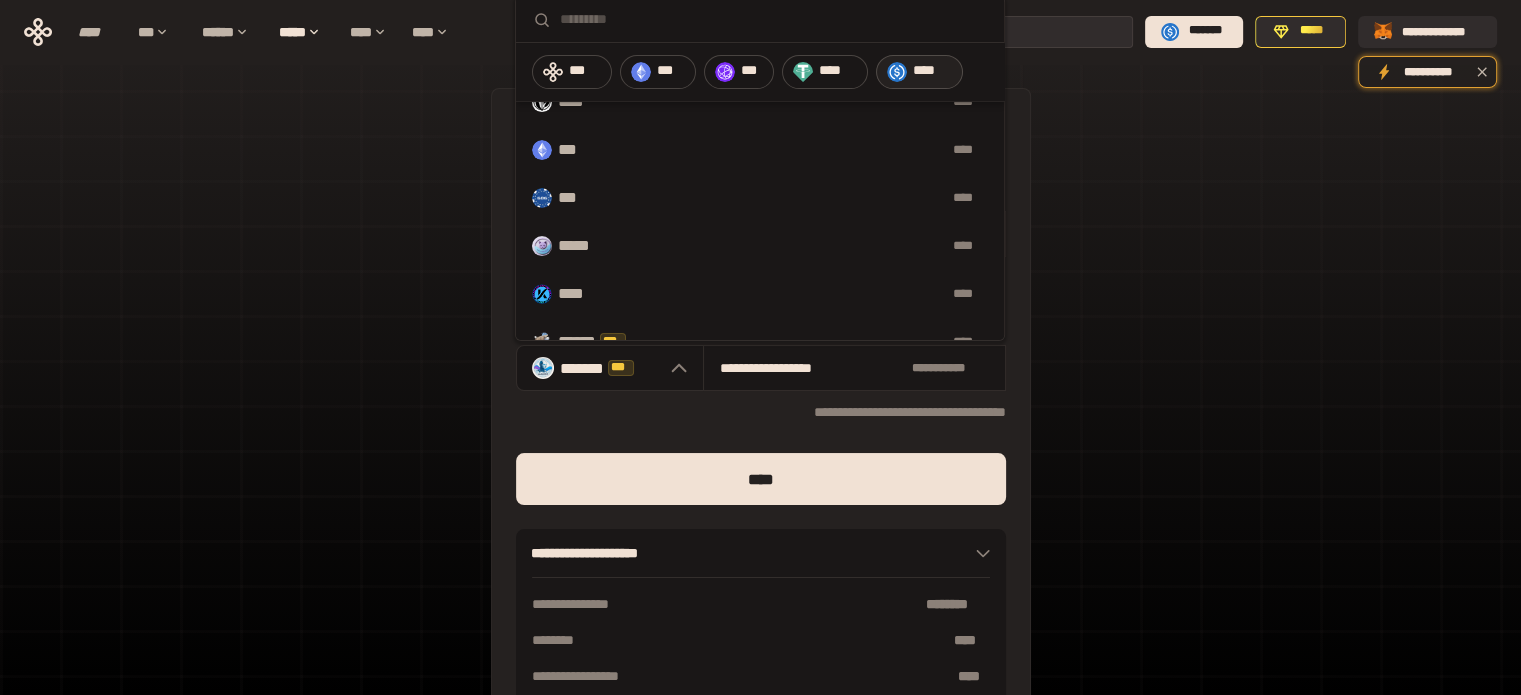 click on "****" at bounding box center (919, 72) 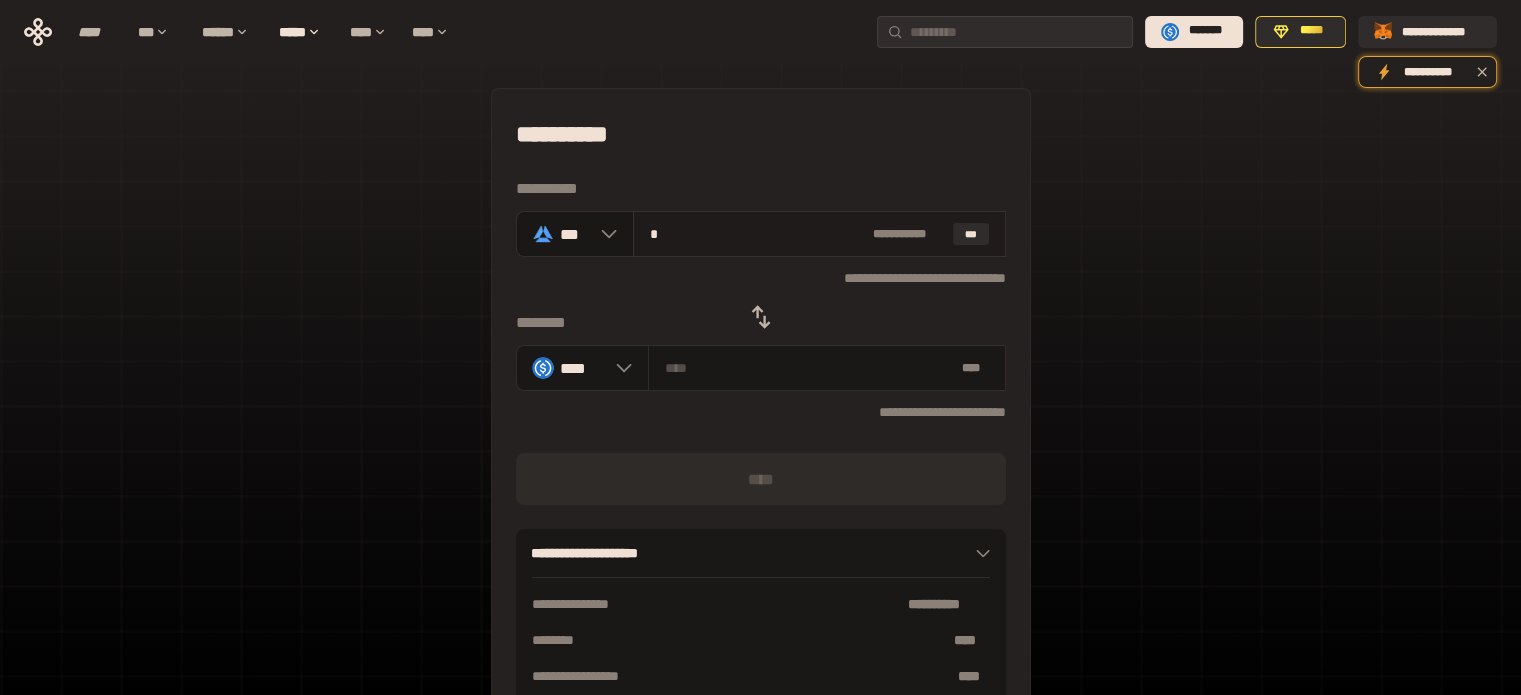 click on "*" at bounding box center [757, 234] 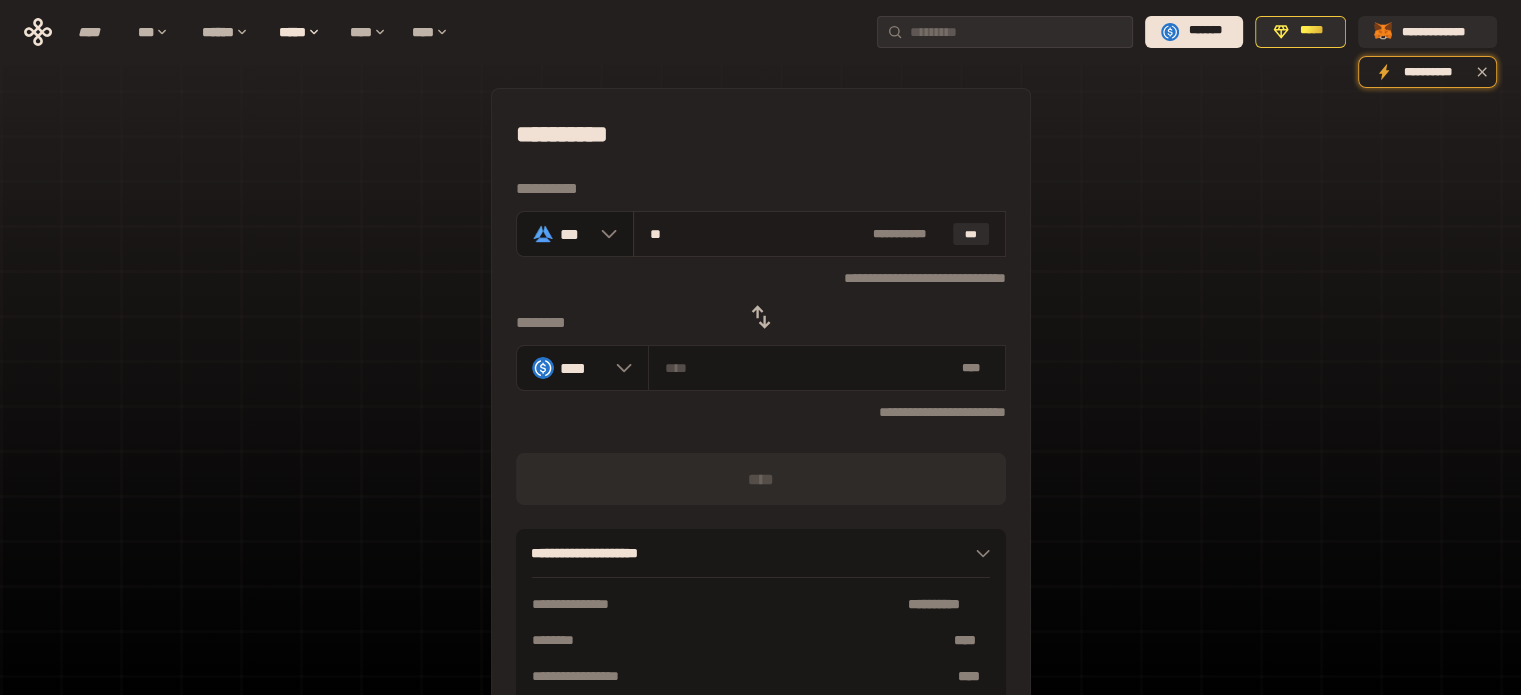 type on "********" 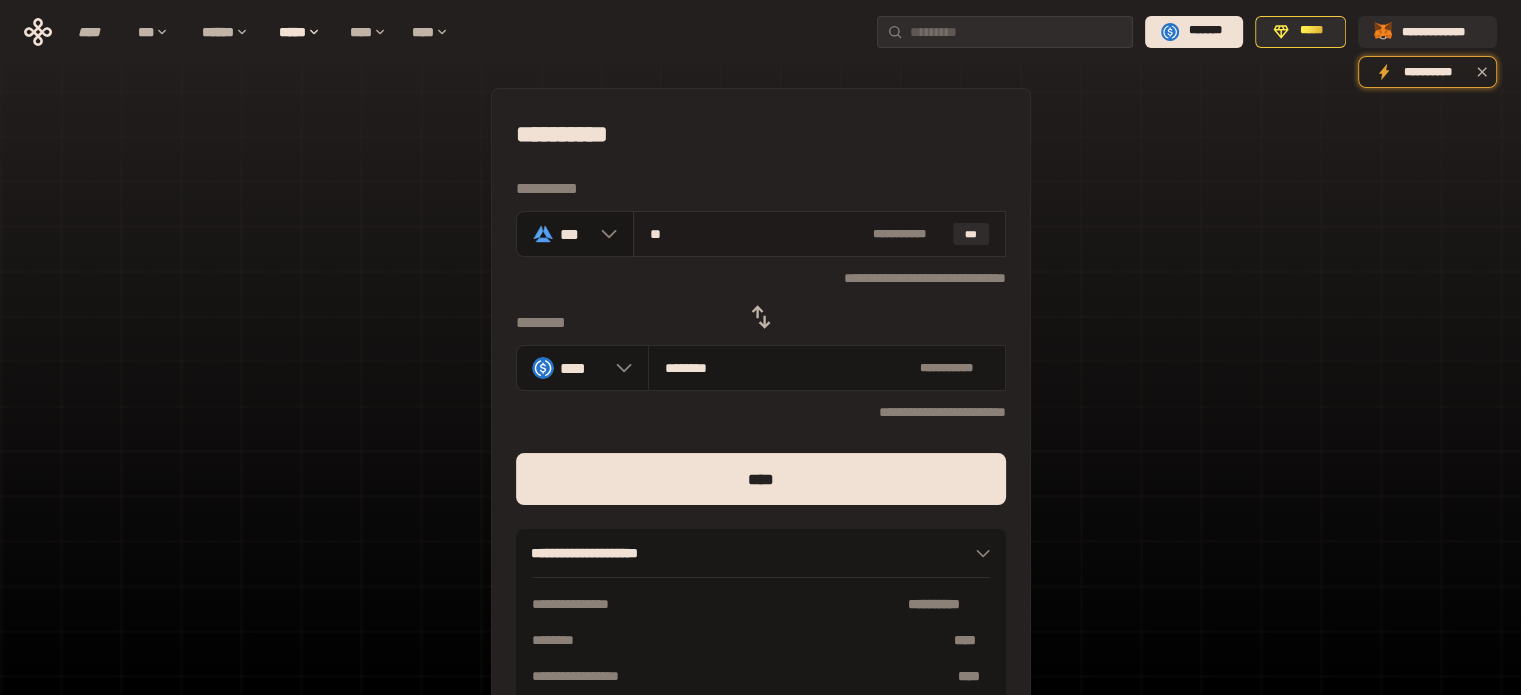 type on "***" 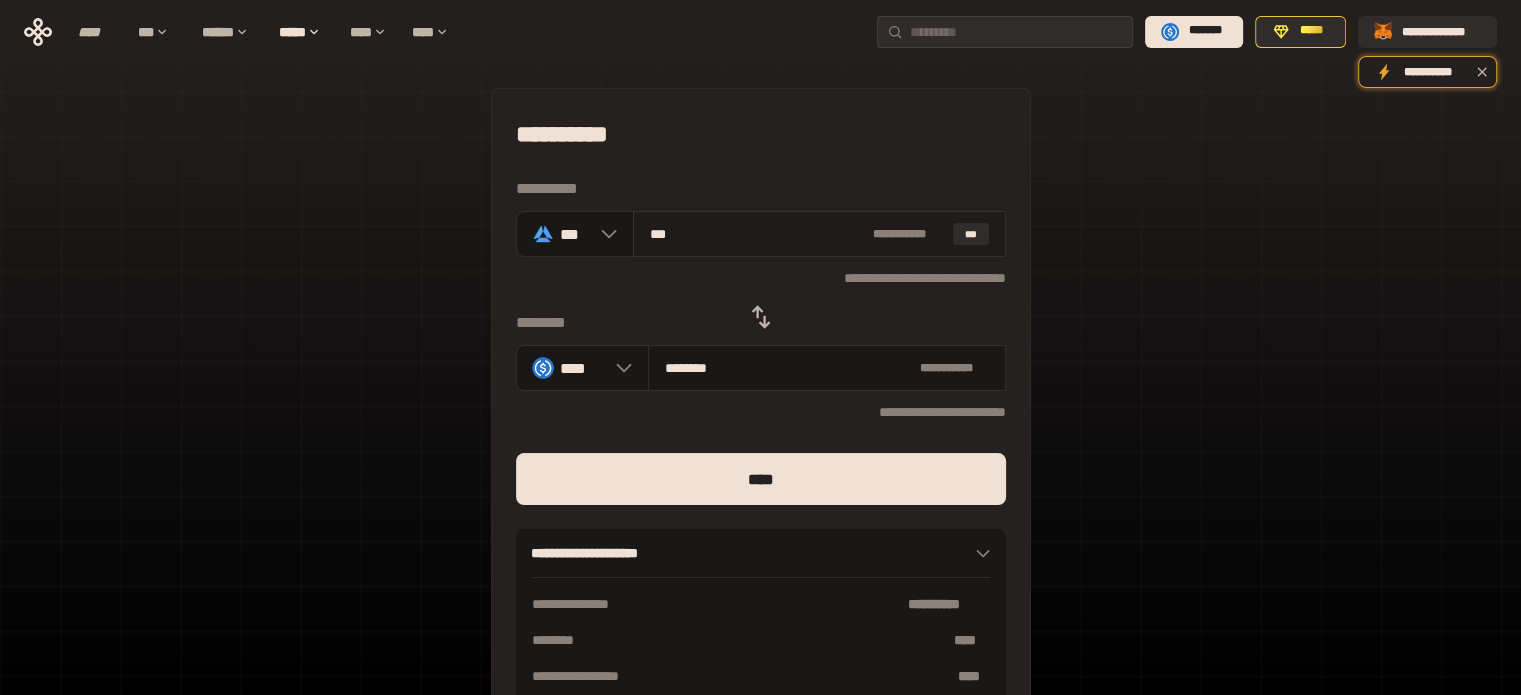 type on "*******" 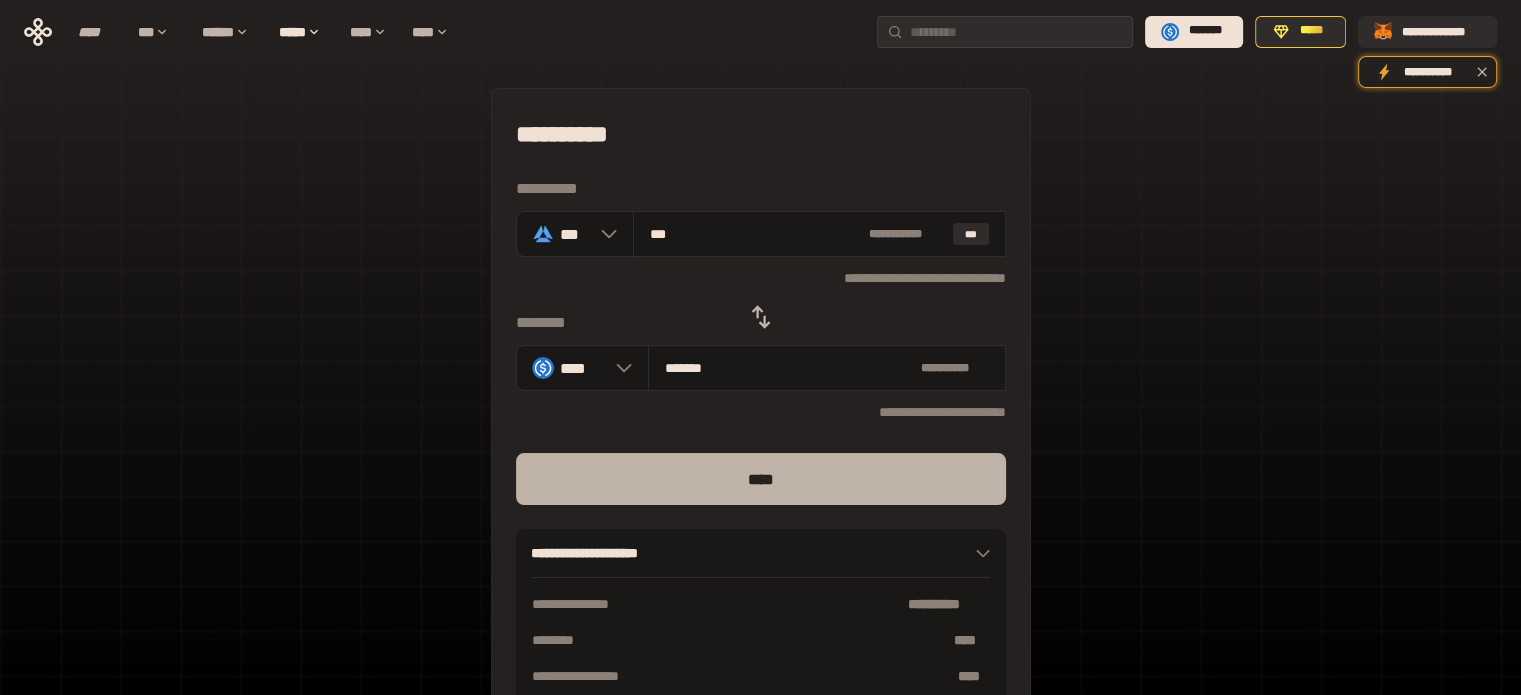 type on "***" 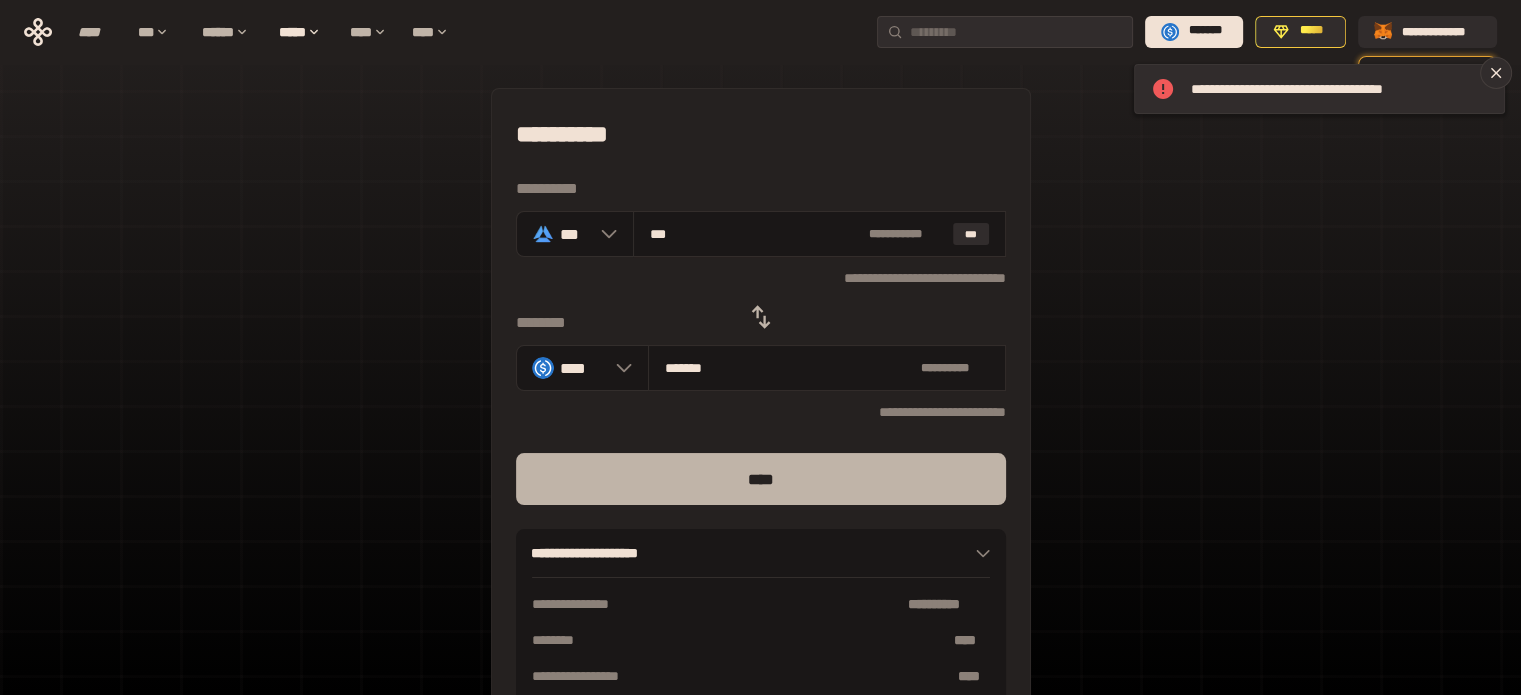 click on "****" at bounding box center (761, 479) 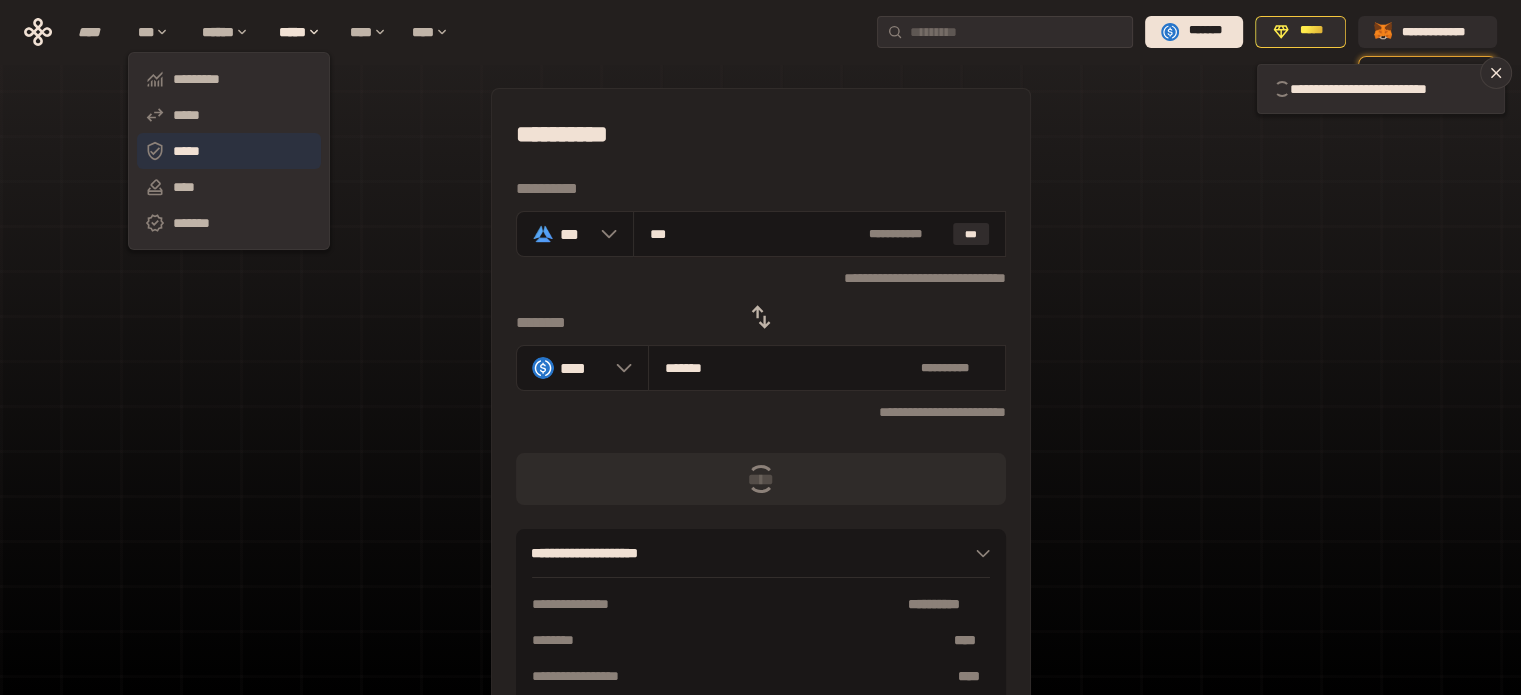 click on "*****" at bounding box center [229, 151] 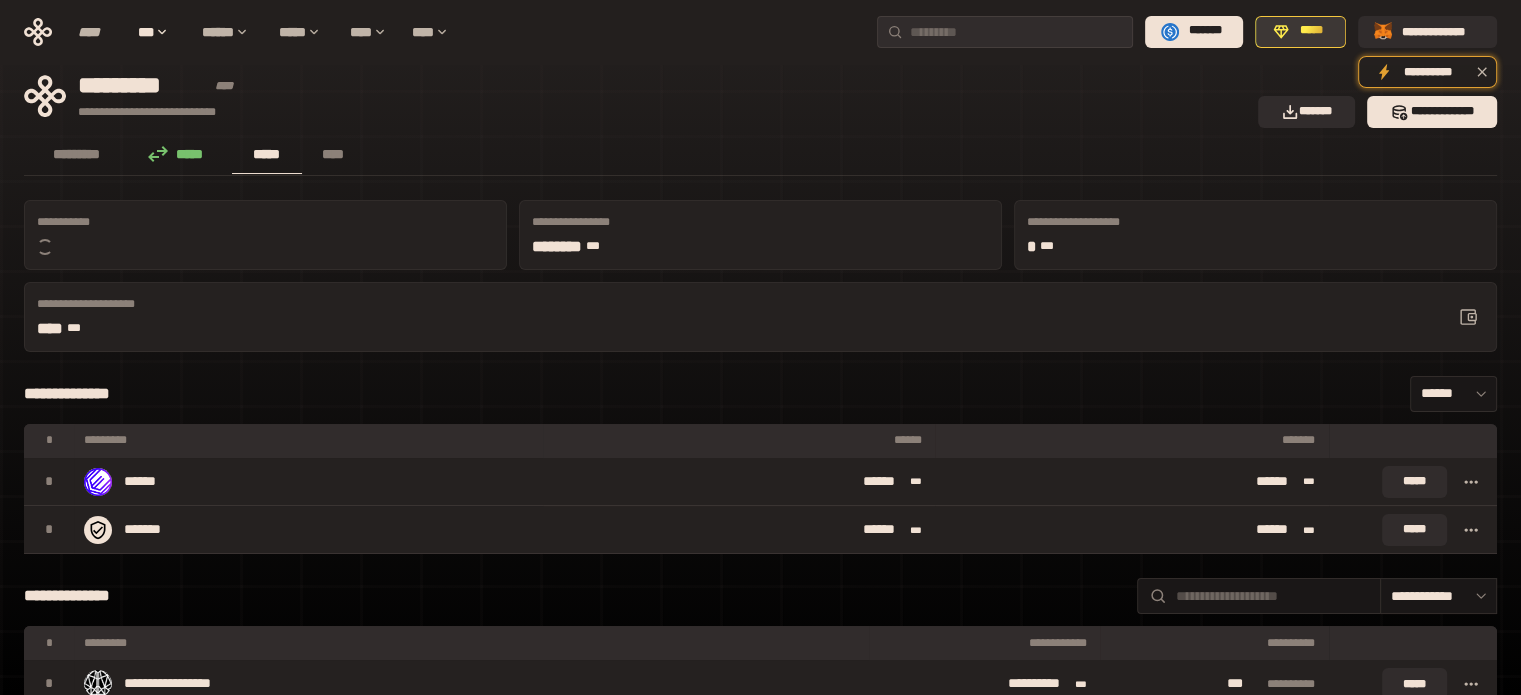 click on "*****" at bounding box center [1300, 32] 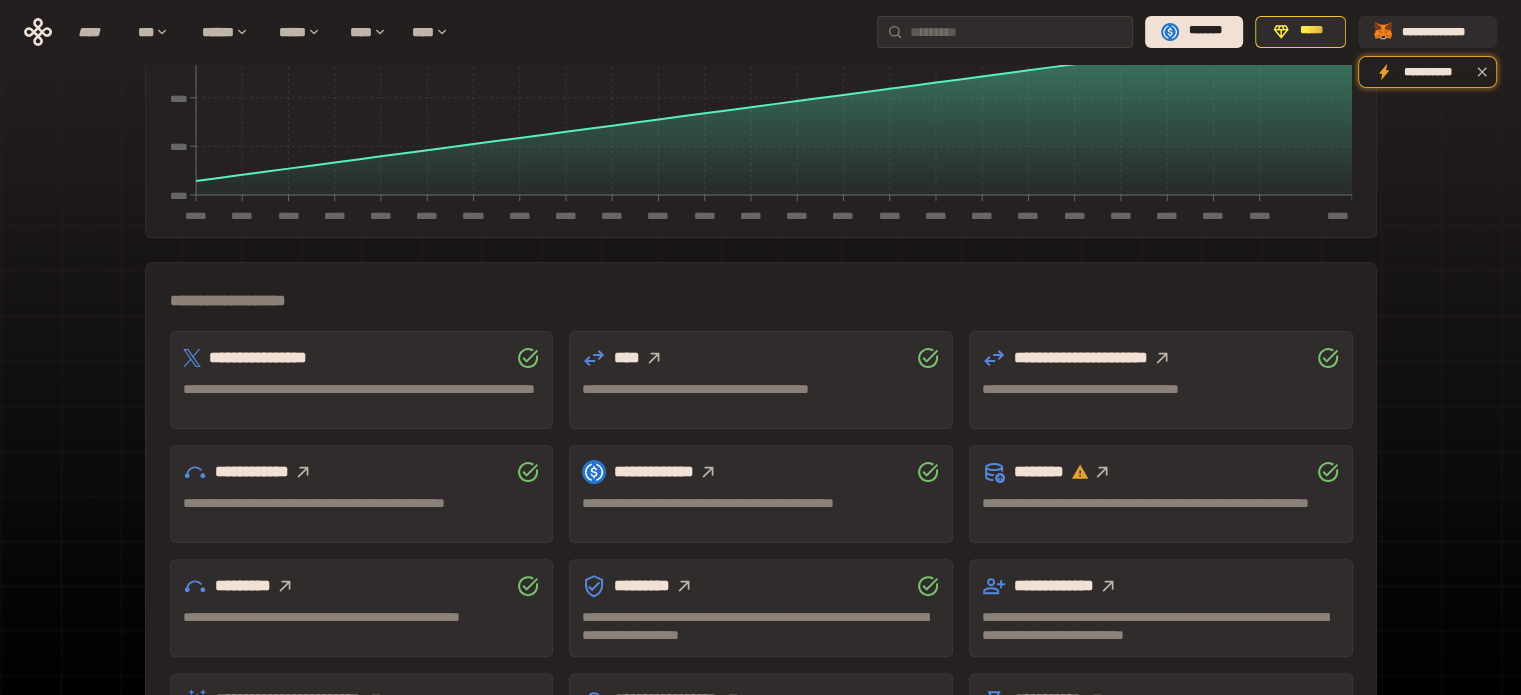 scroll, scrollTop: 509, scrollLeft: 0, axis: vertical 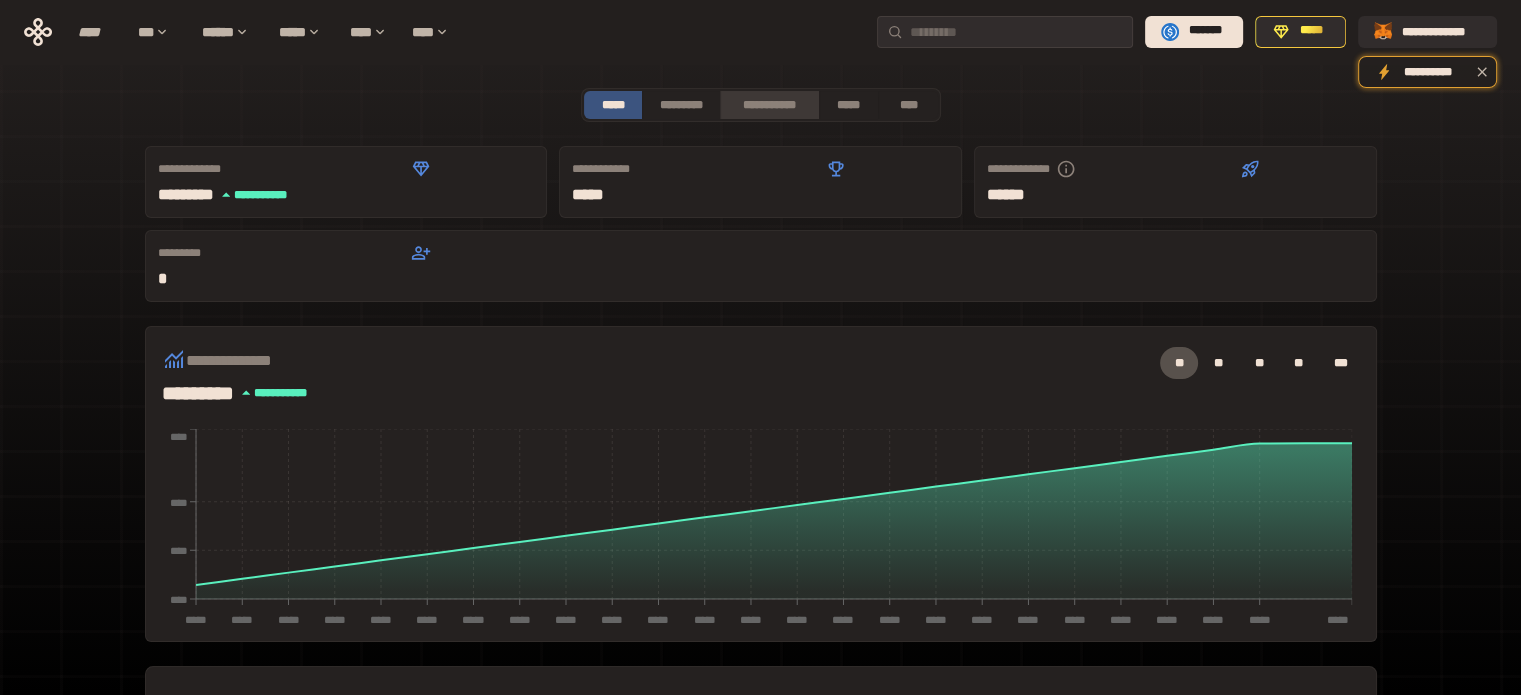 click on "**********" at bounding box center (769, 105) 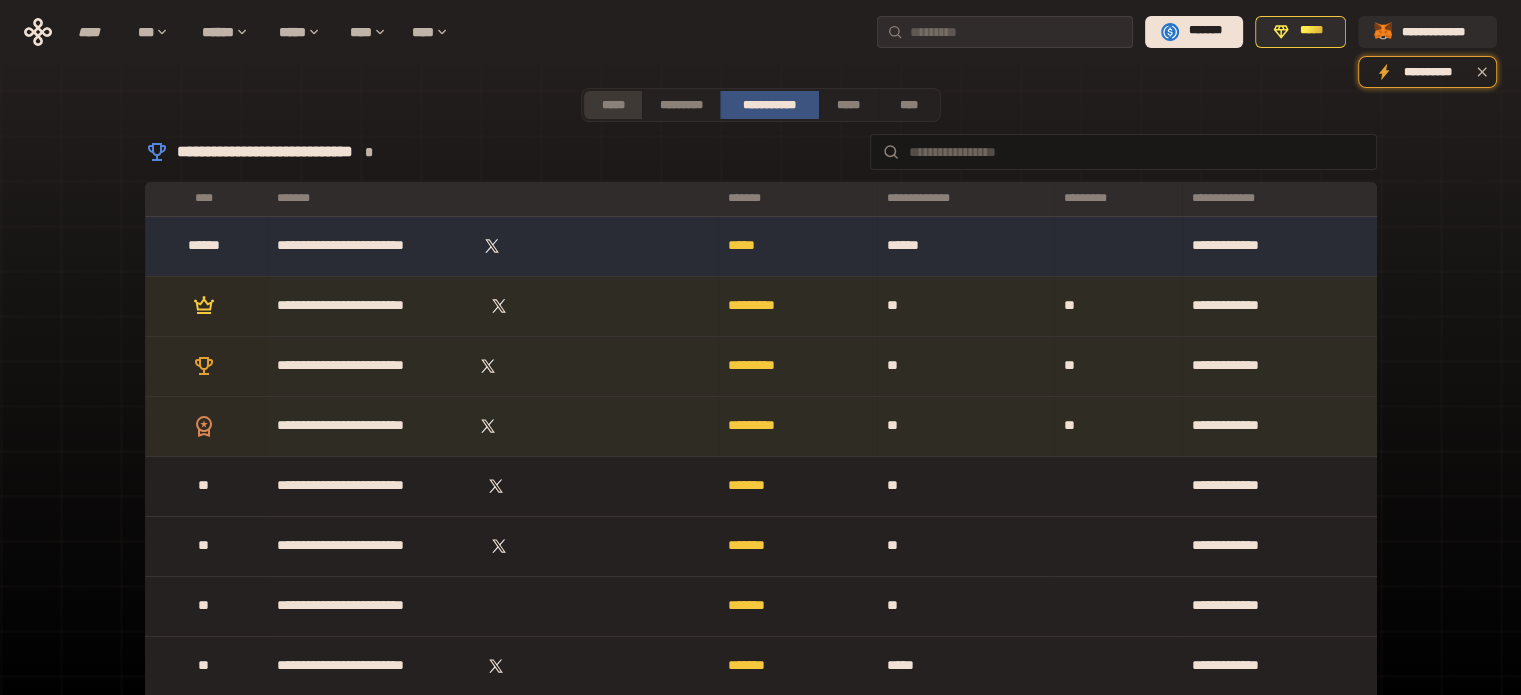 click on "*****" at bounding box center [613, 105] 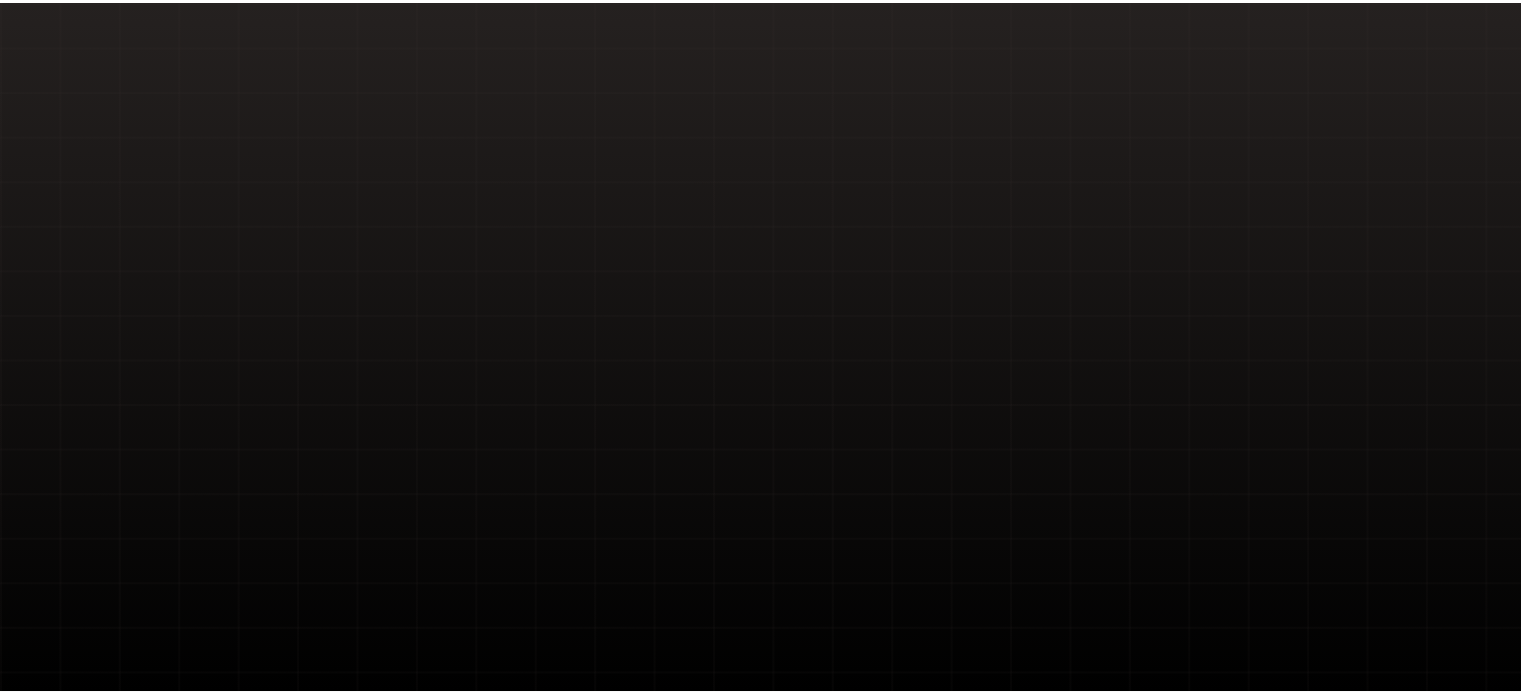 scroll, scrollTop: 0, scrollLeft: 0, axis: both 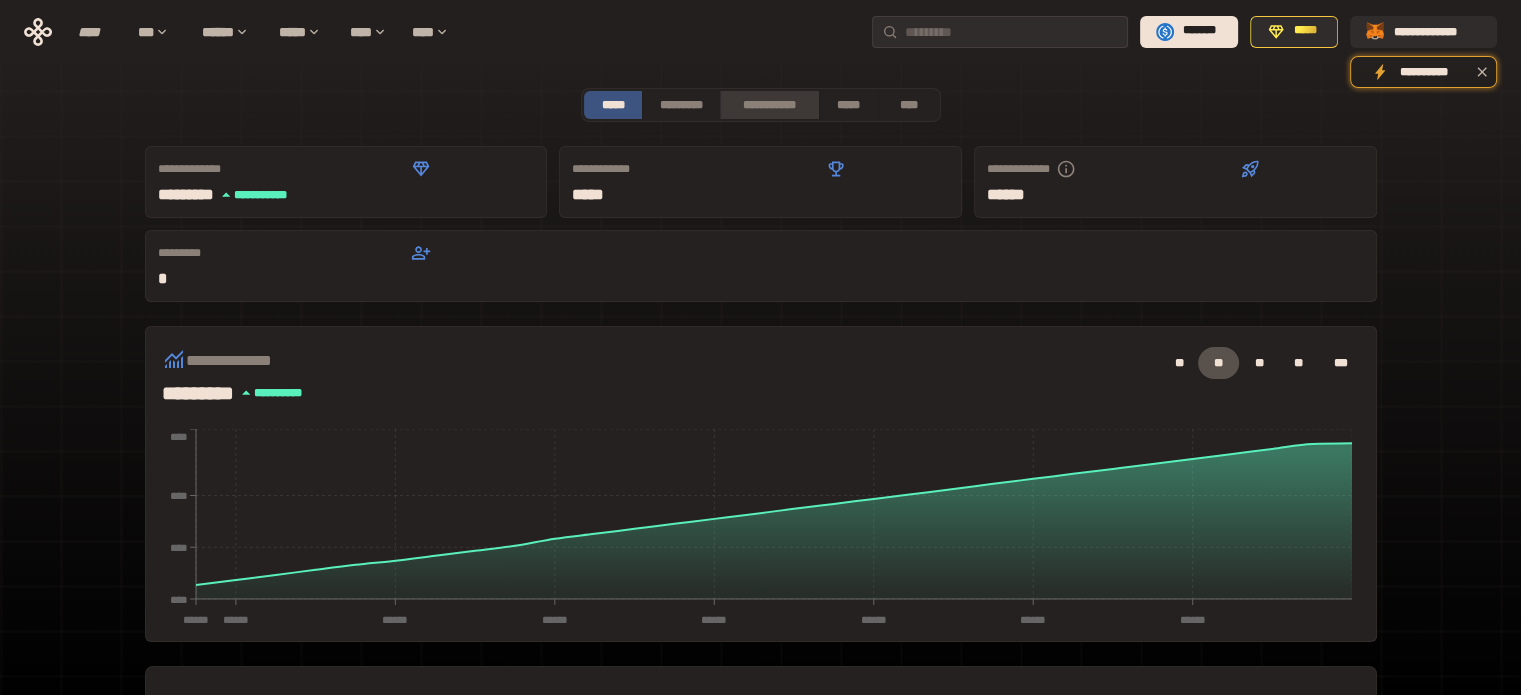 click on "**********" at bounding box center (769, 105) 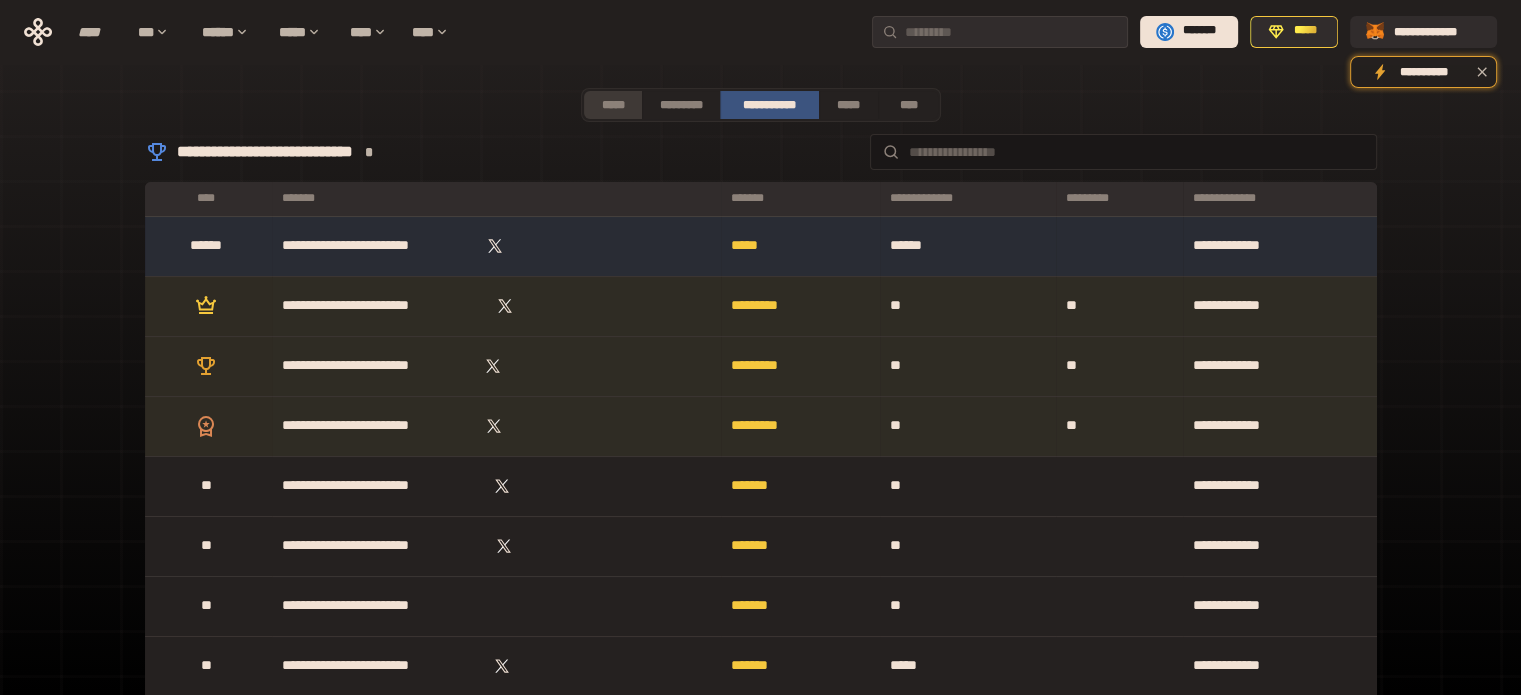 click on "*****" at bounding box center [613, 105] 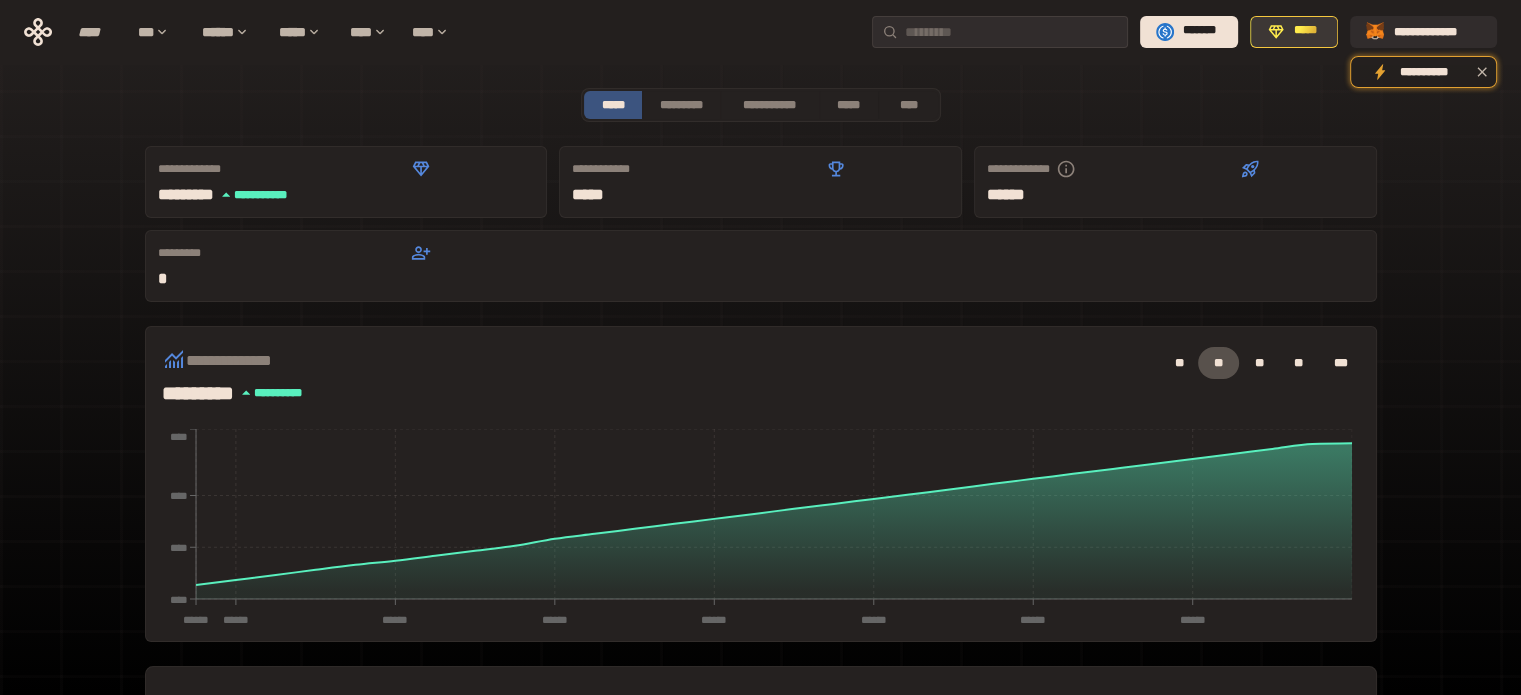click on "*****" at bounding box center (1305, 31) 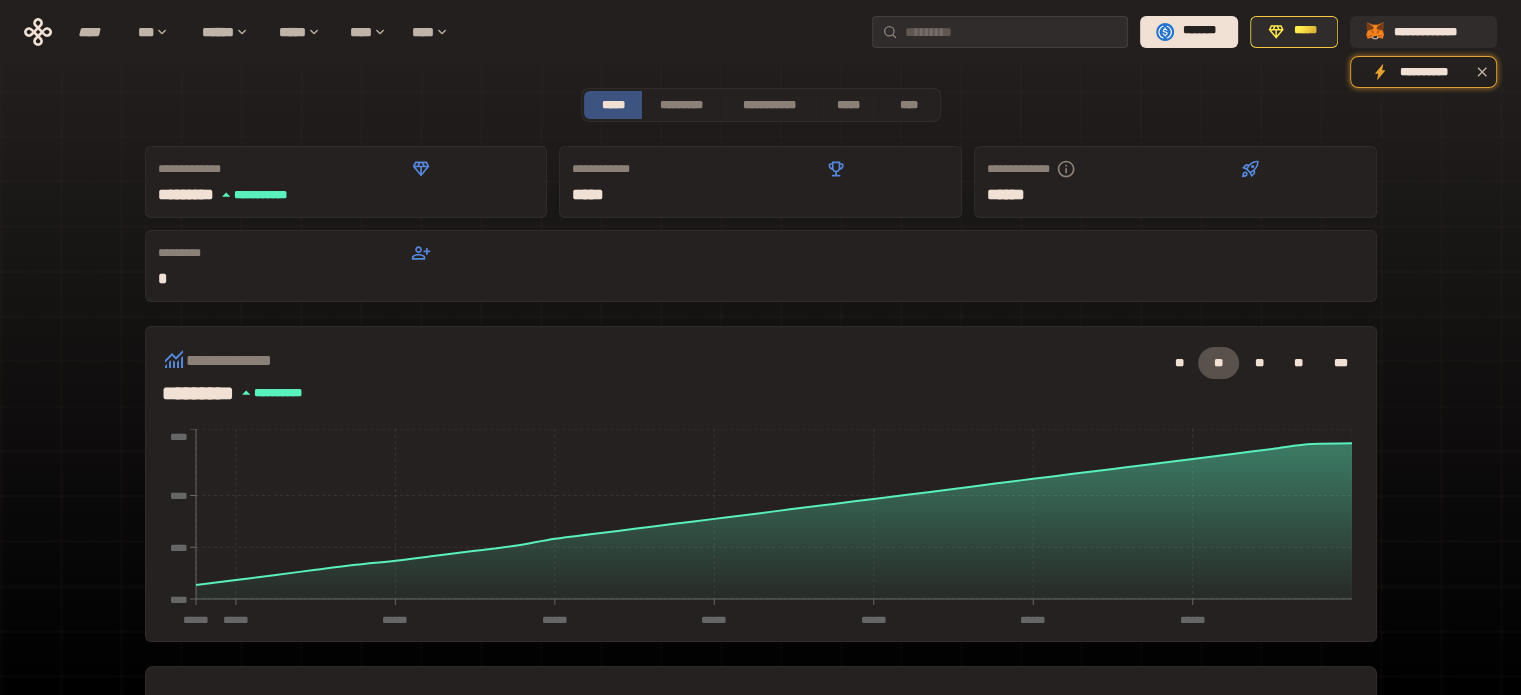 scroll, scrollTop: 509, scrollLeft: 0, axis: vertical 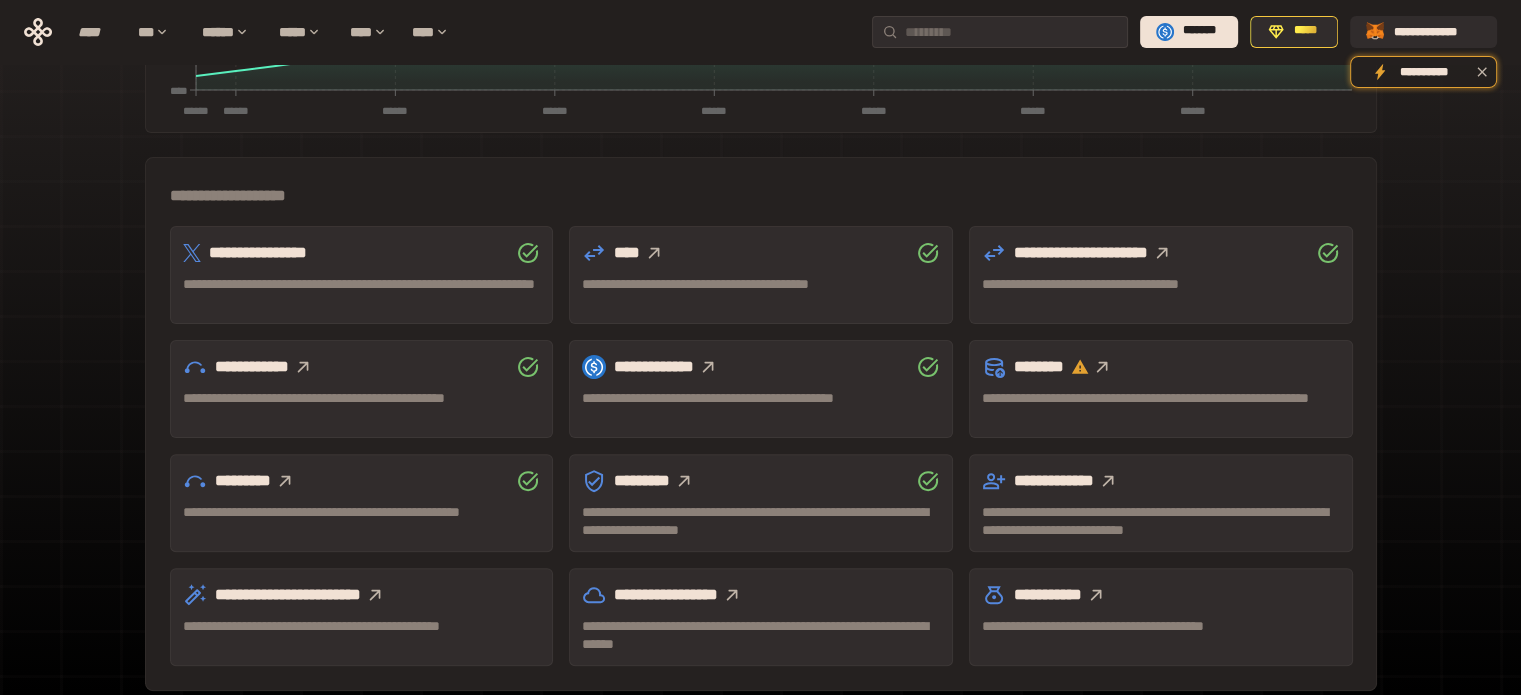 click 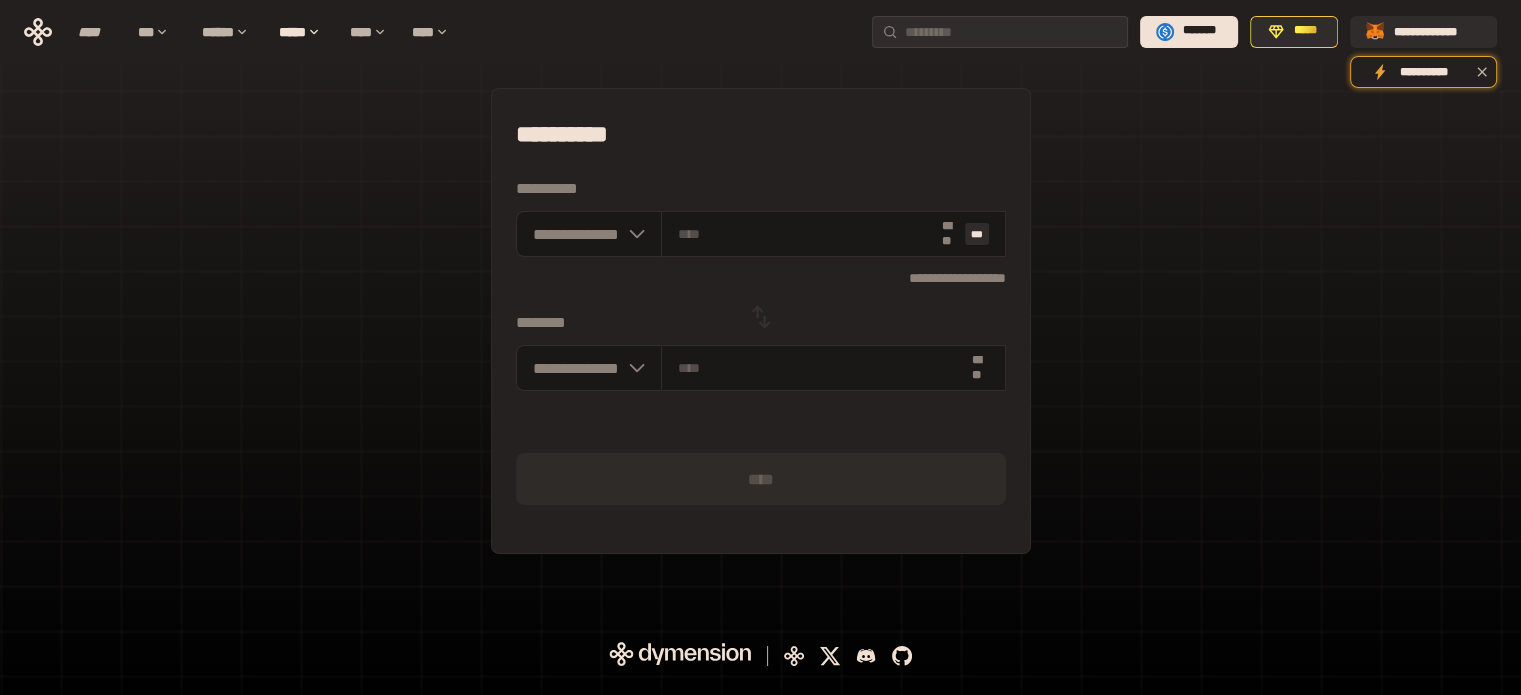 scroll, scrollTop: 0, scrollLeft: 0, axis: both 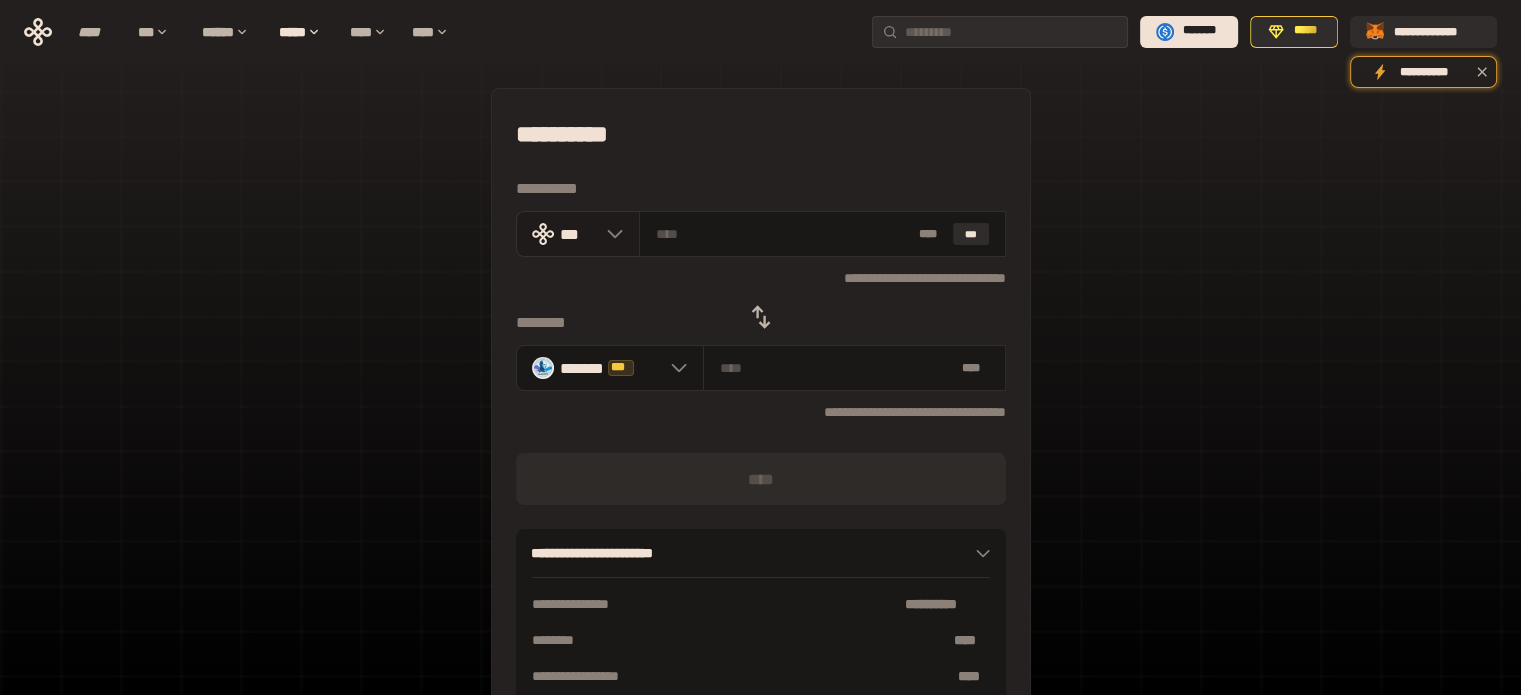 click 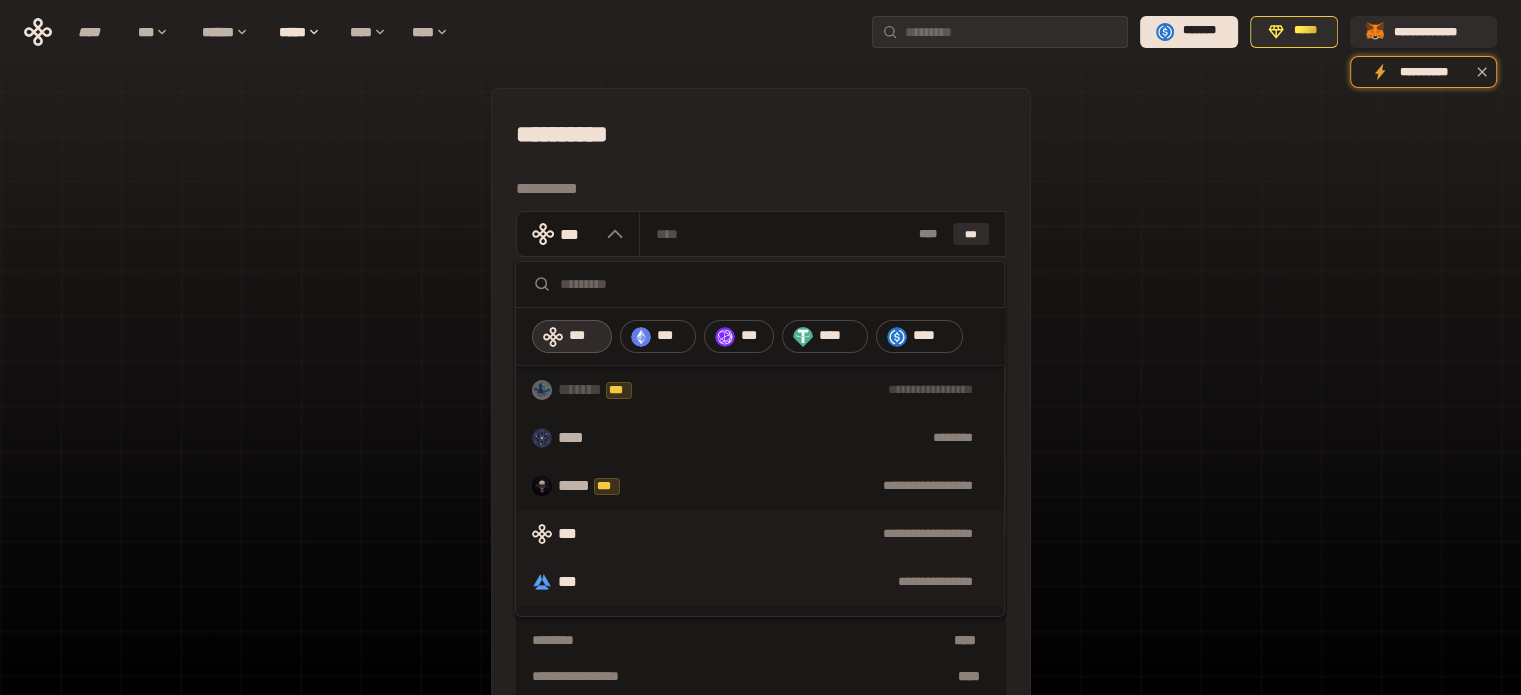 click on "**********" at bounding box center [760, 582] 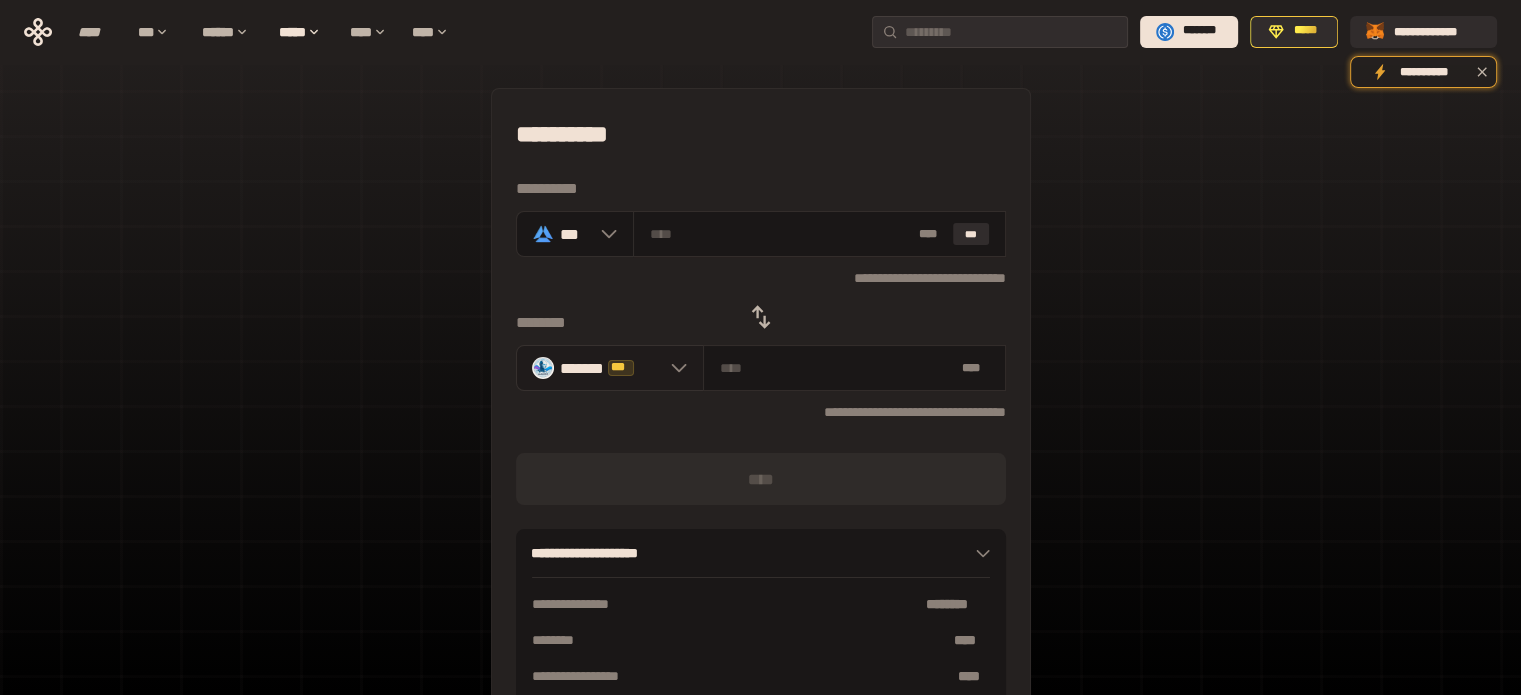 click at bounding box center (674, 368) 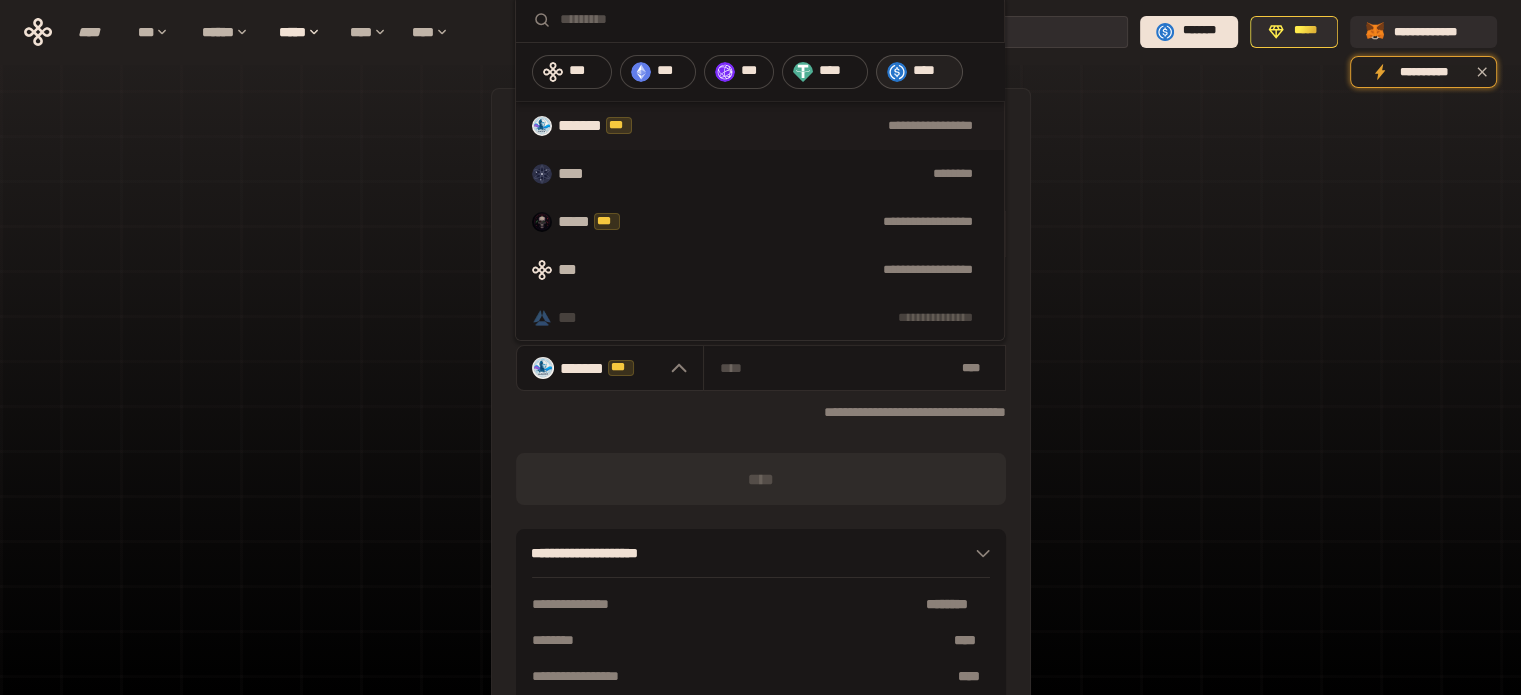 click at bounding box center (897, 72) 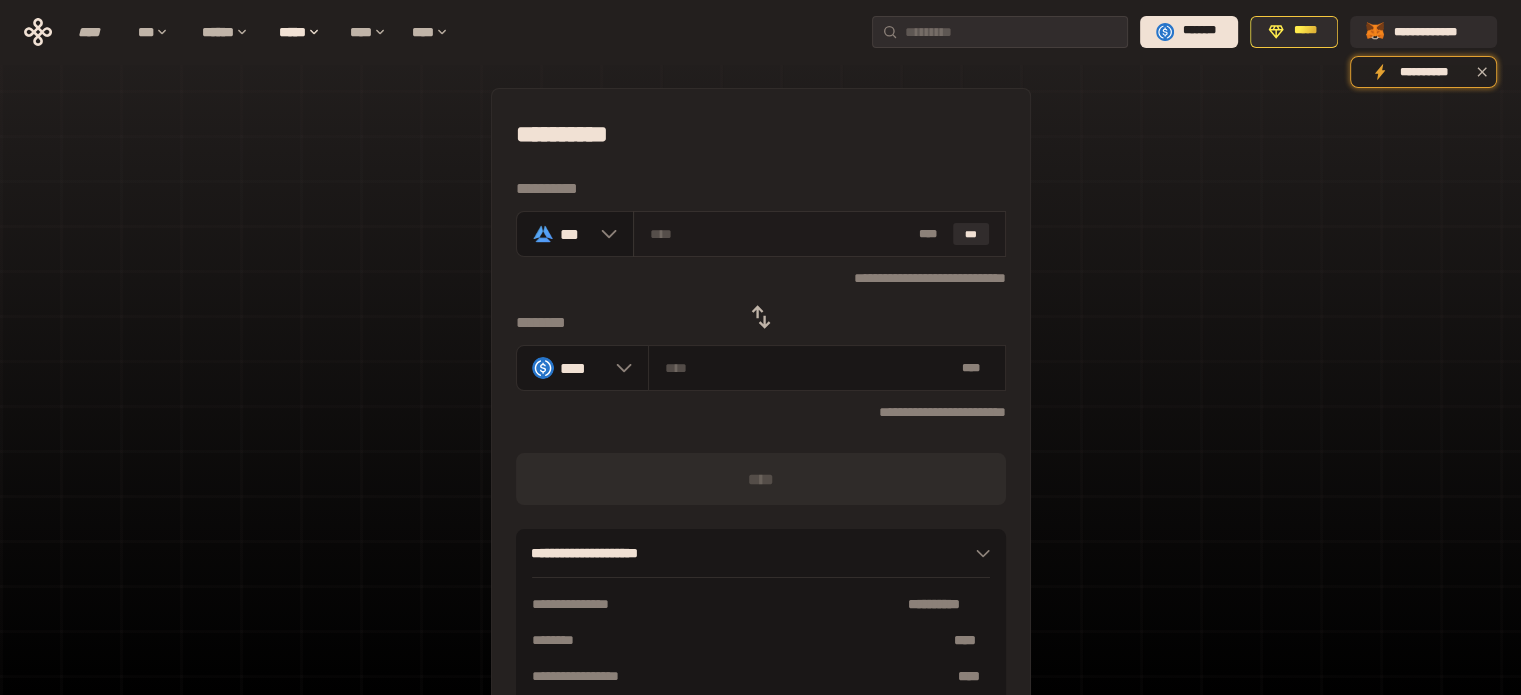 click at bounding box center (780, 234) 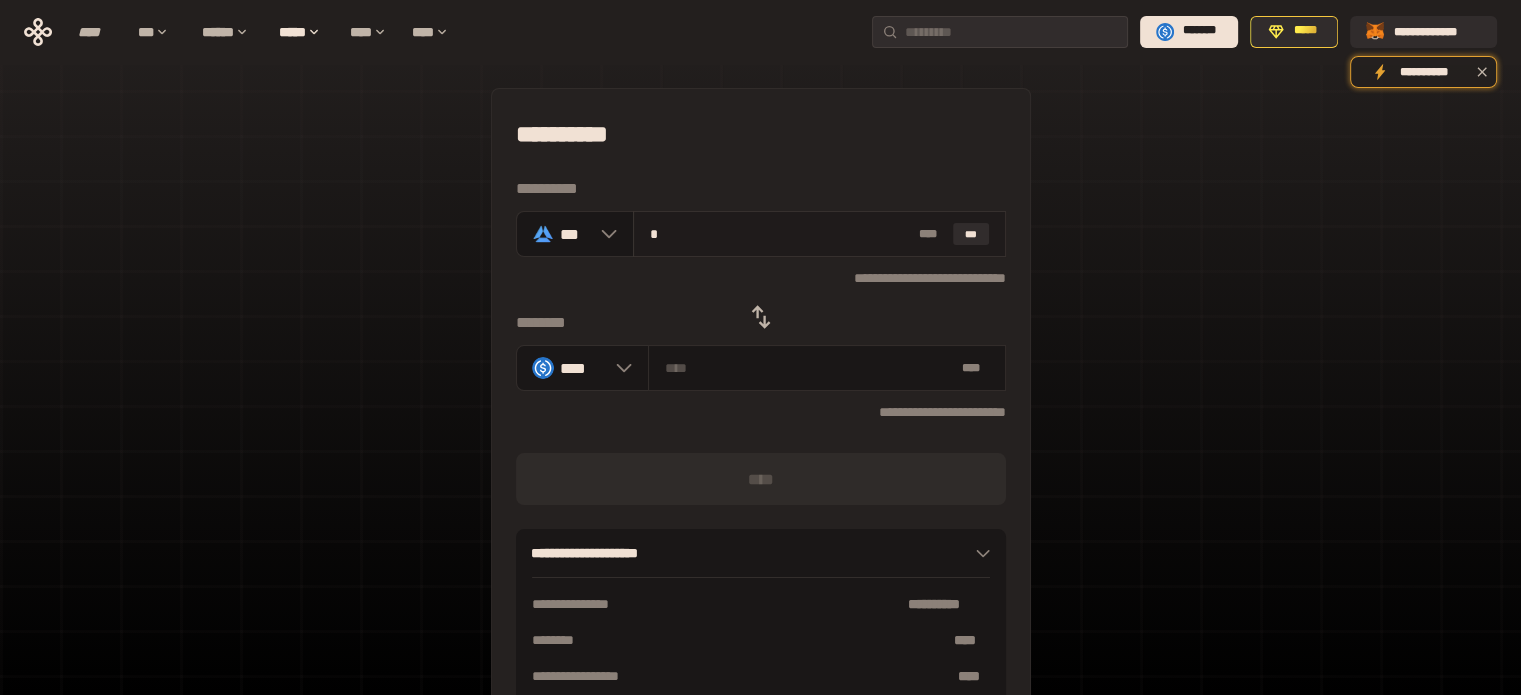 type on "********" 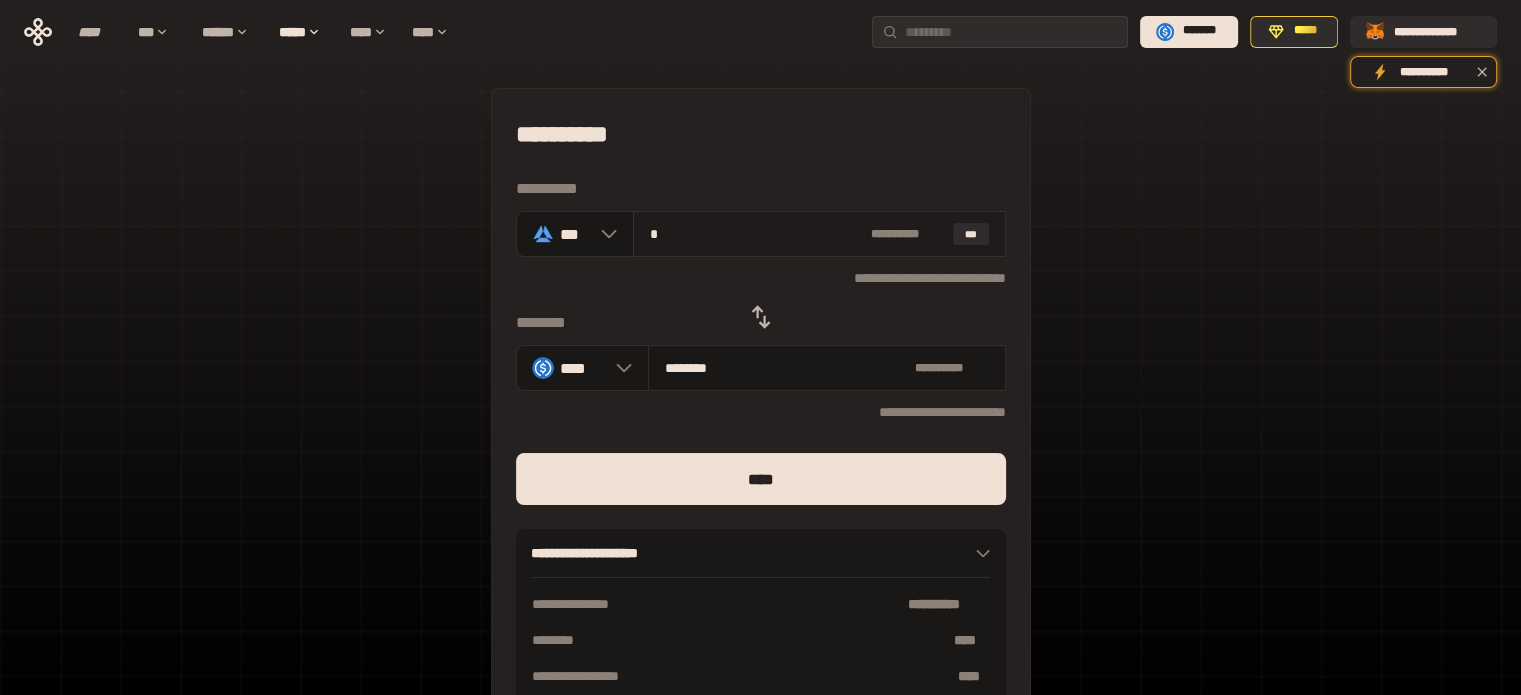 type on "**" 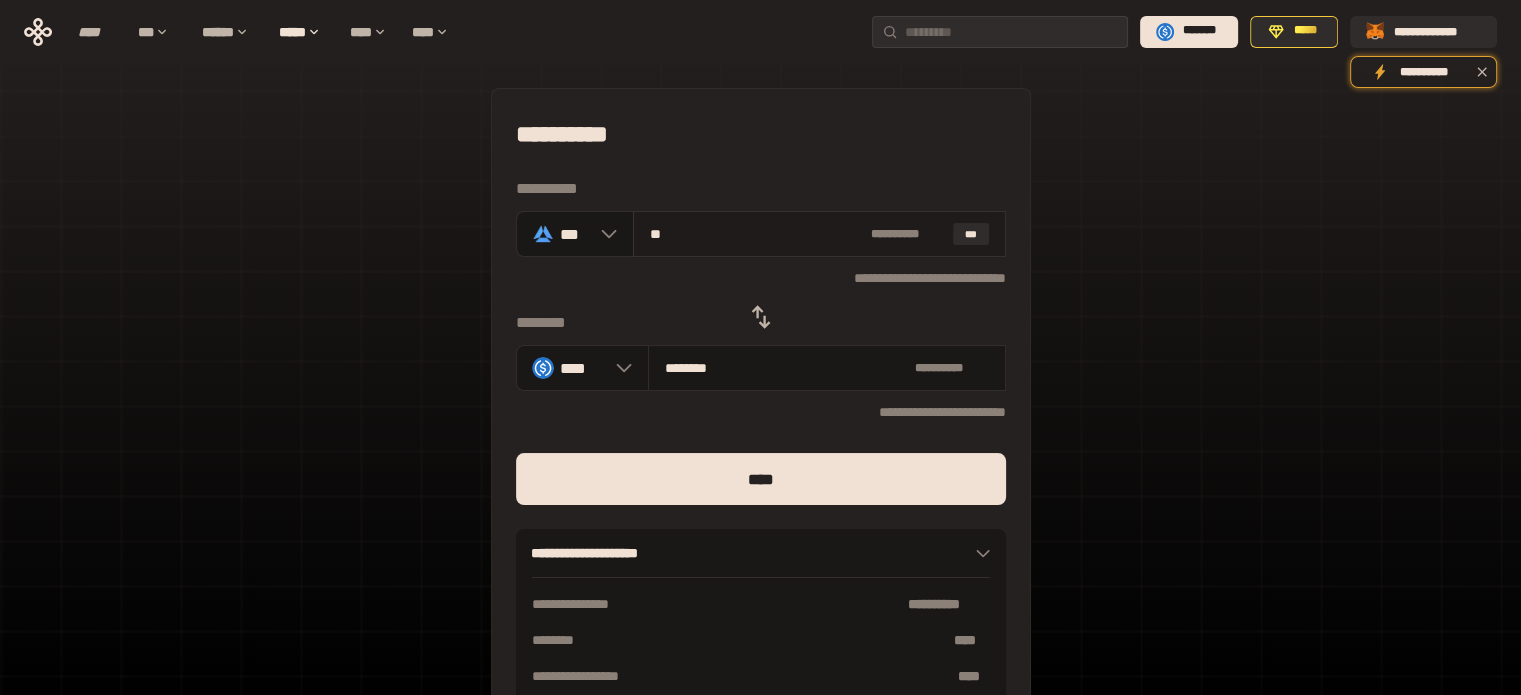 type on "********" 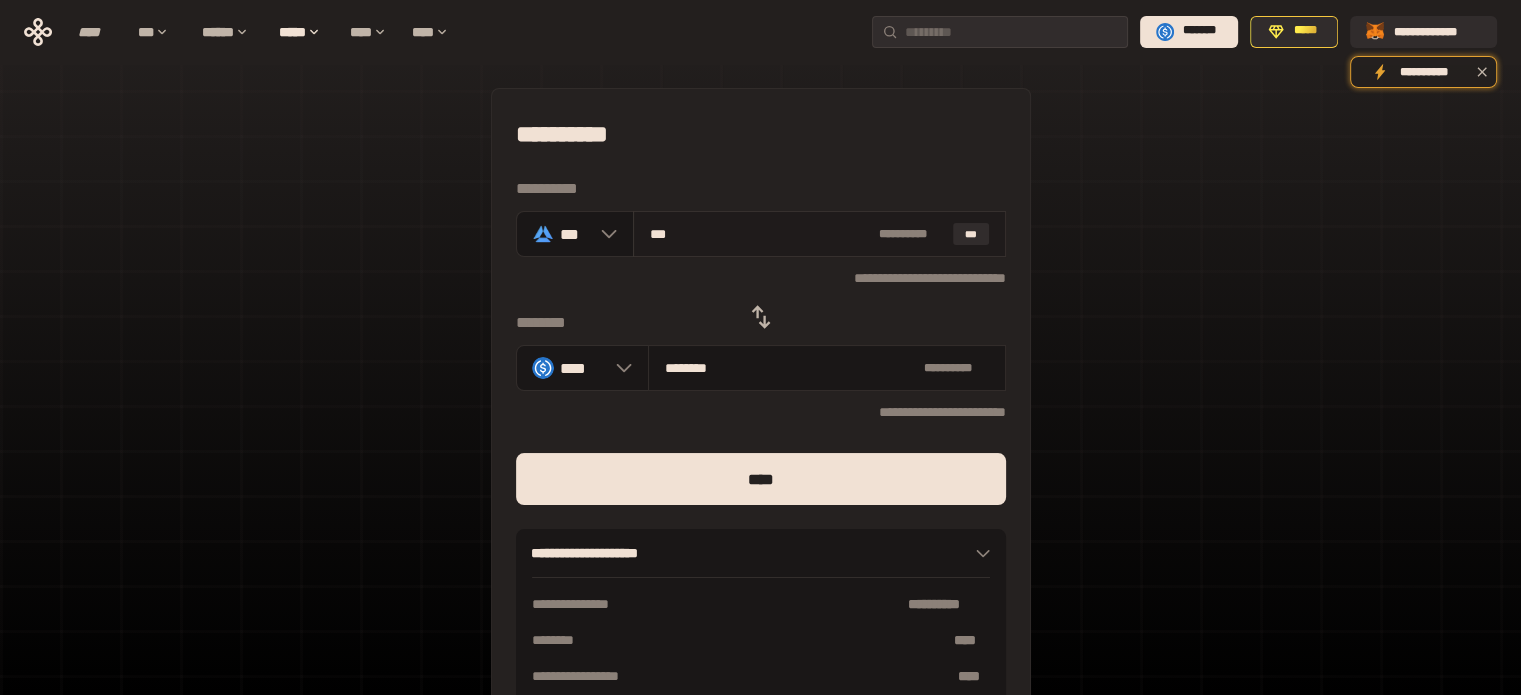 type on "****" 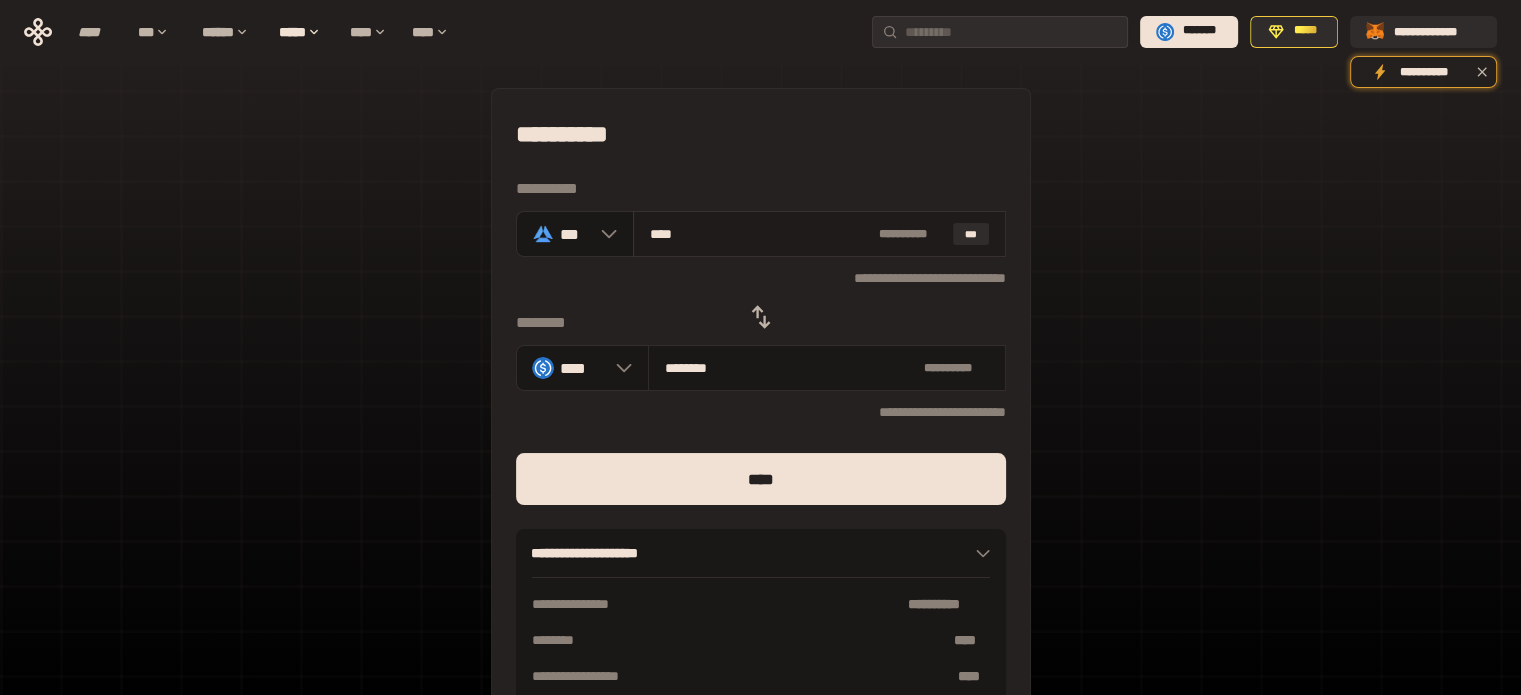 type on "********" 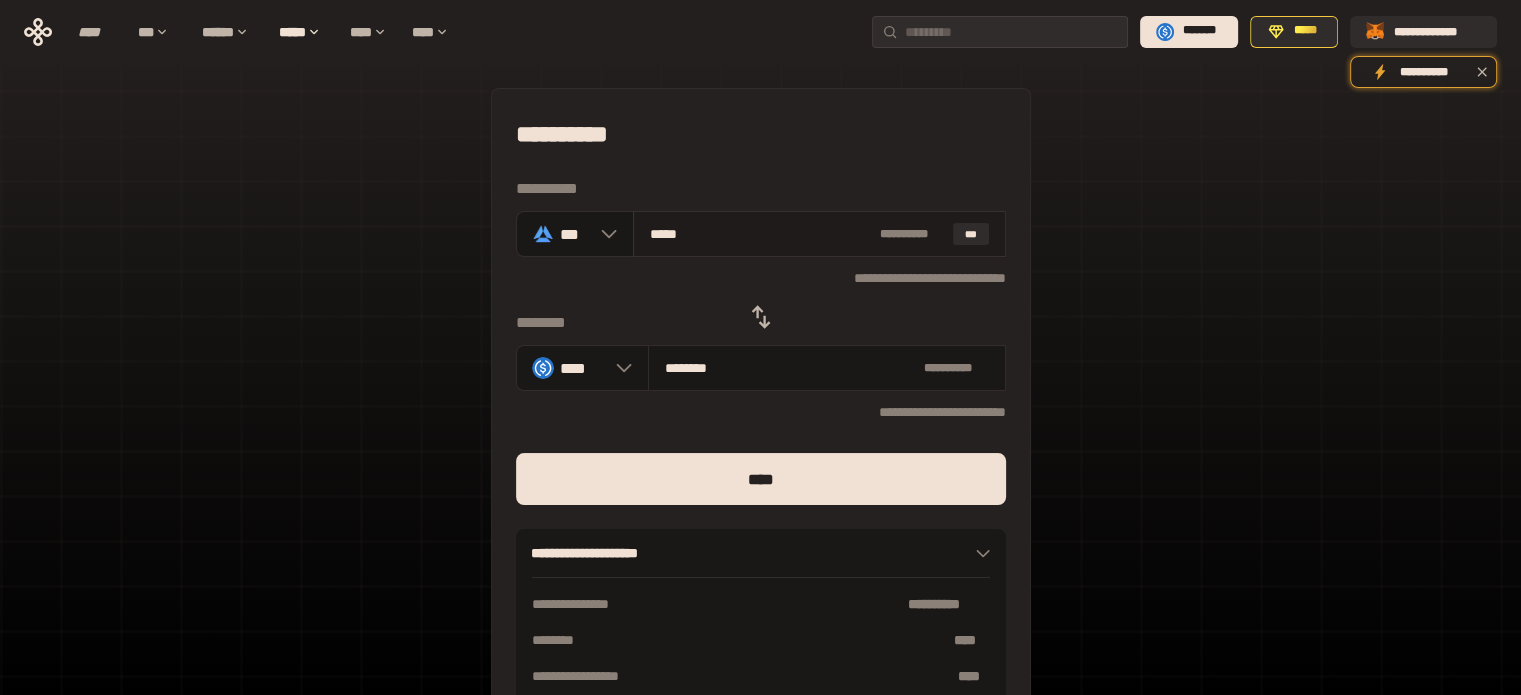 type on "******" 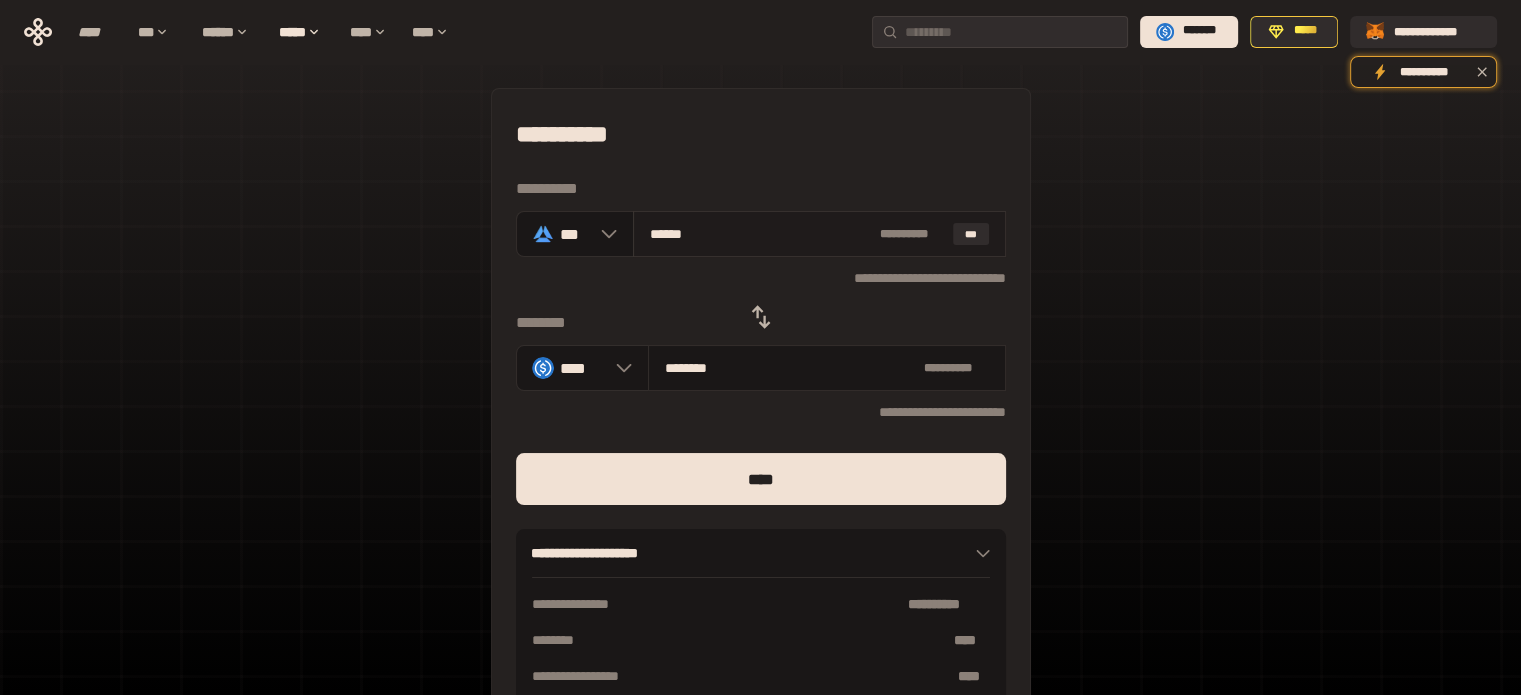 type on "********" 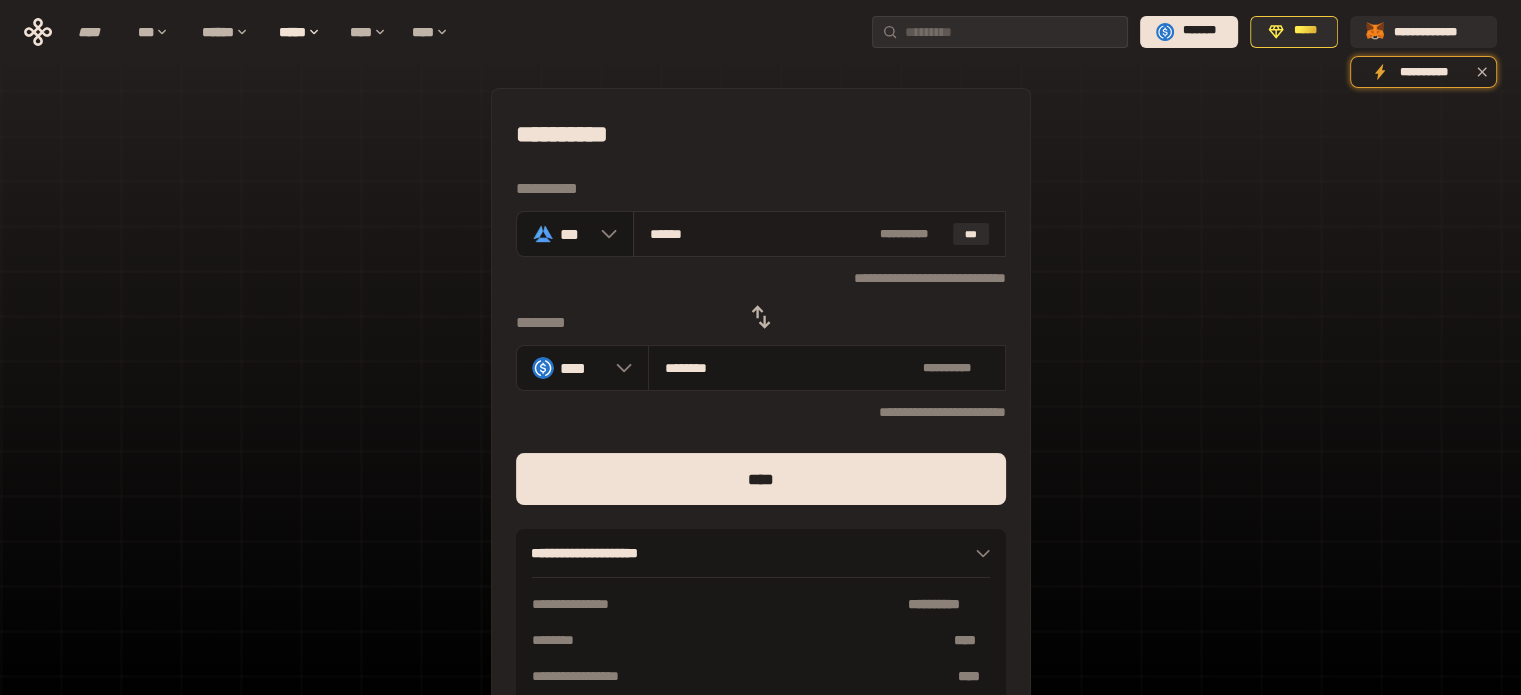 type on "*******" 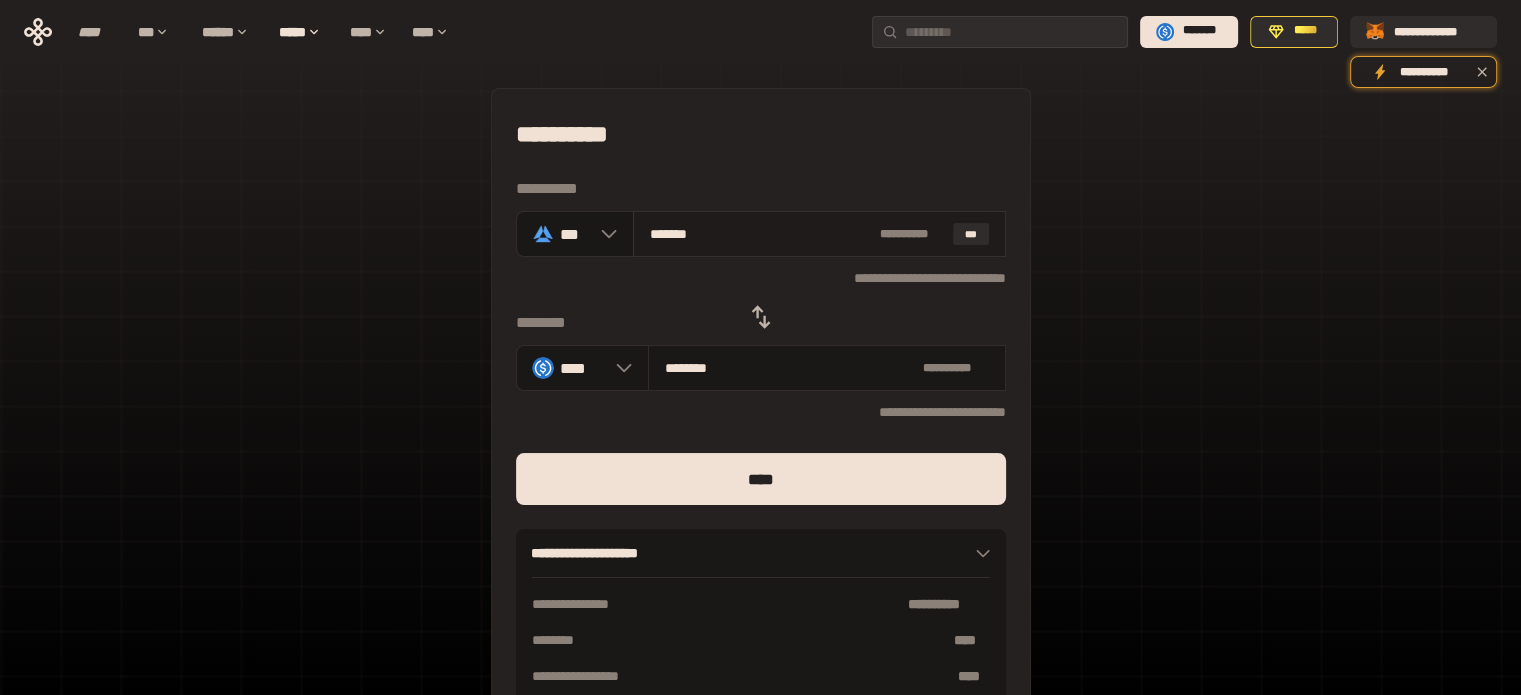 type on "*******" 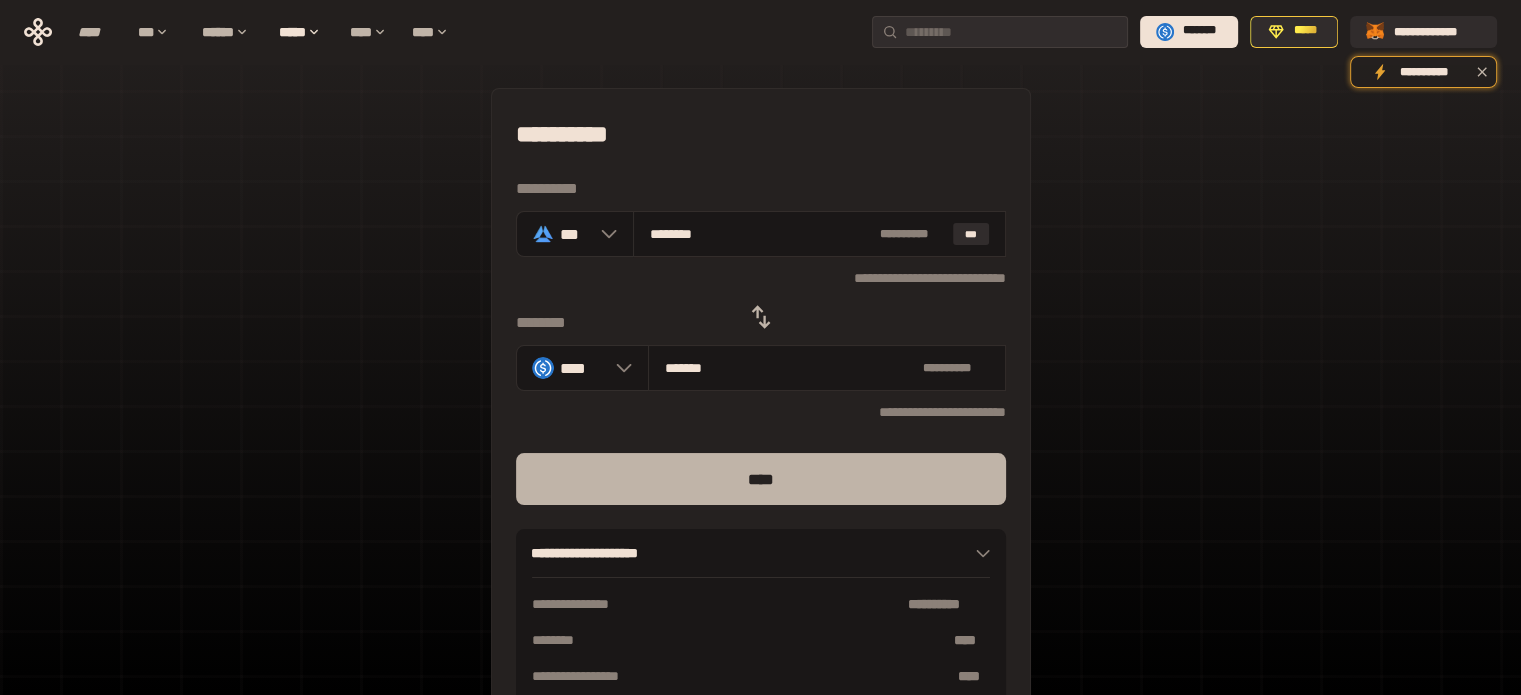type on "********" 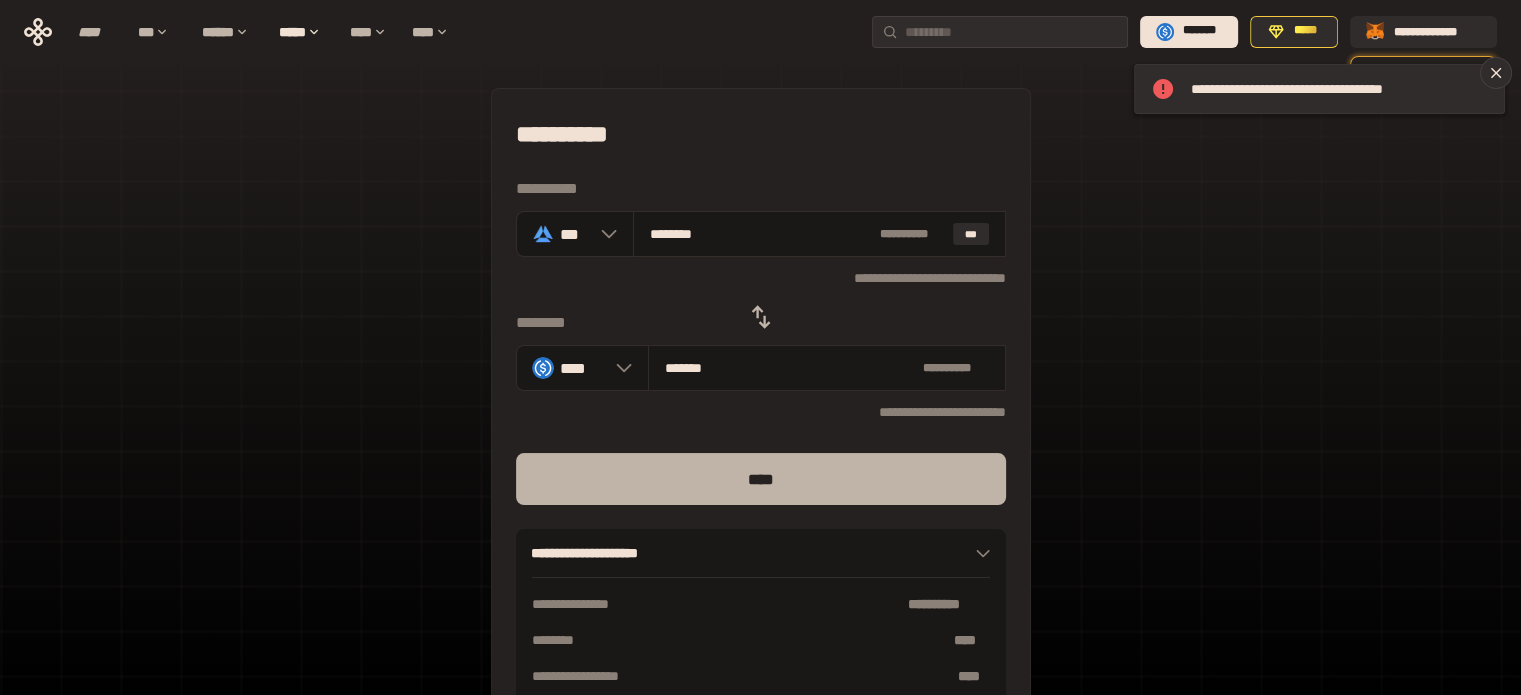 click on "****" at bounding box center (761, 479) 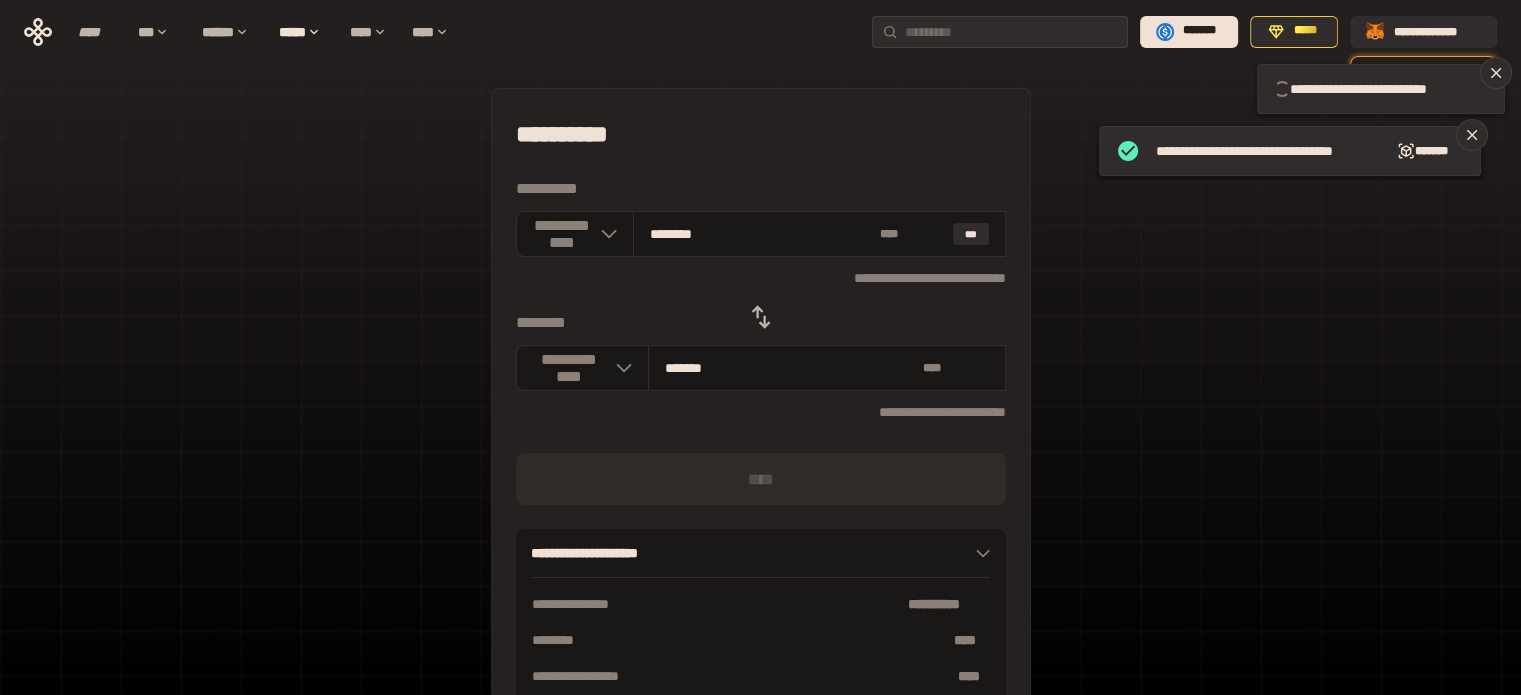 type 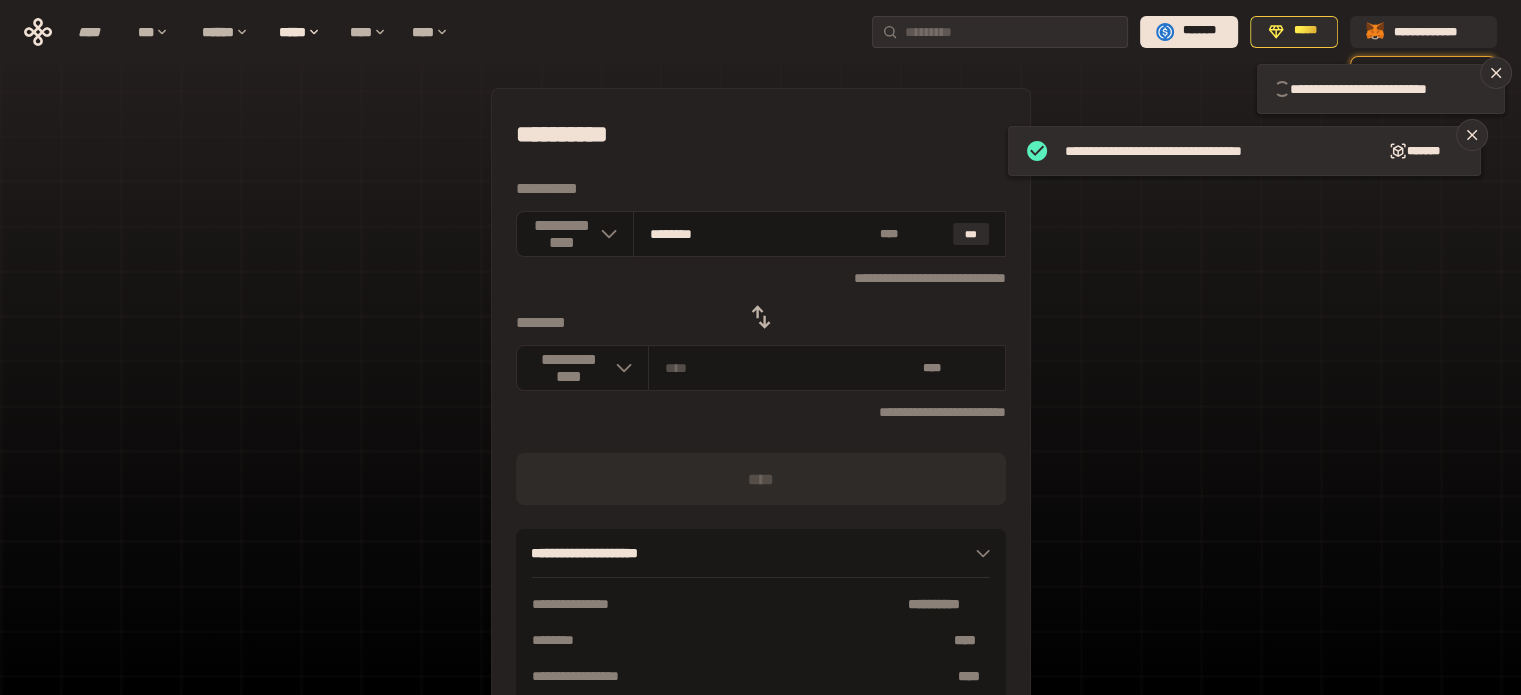 type 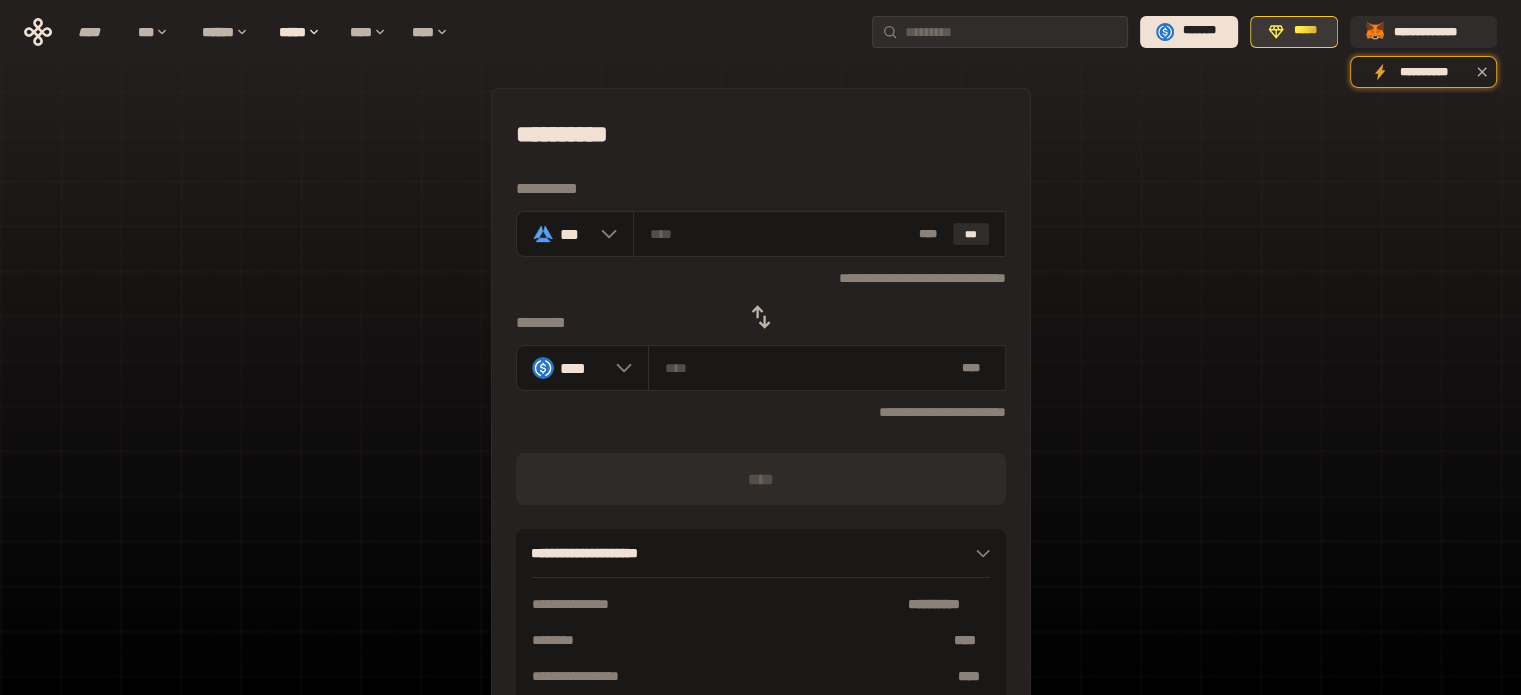 click on "*****" at bounding box center [1305, 31] 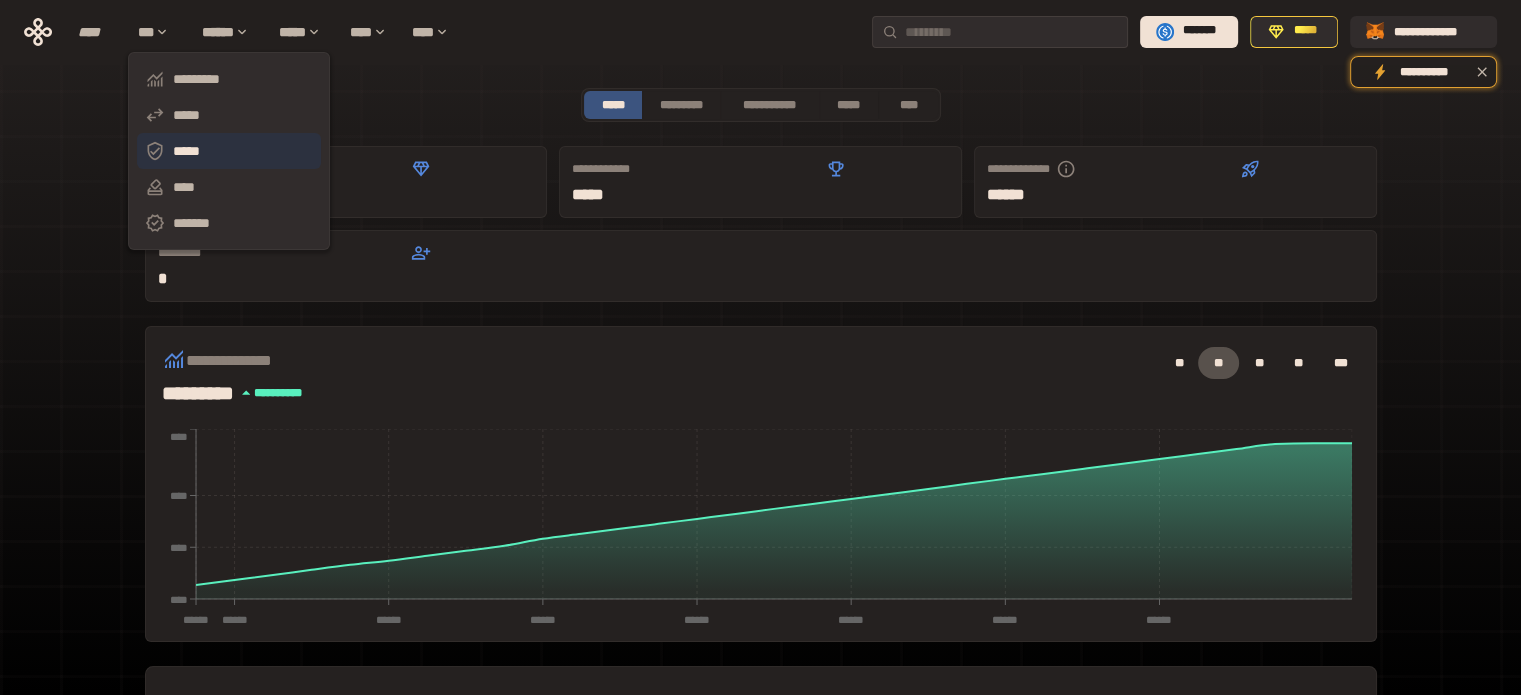 click on "*****" at bounding box center (229, 151) 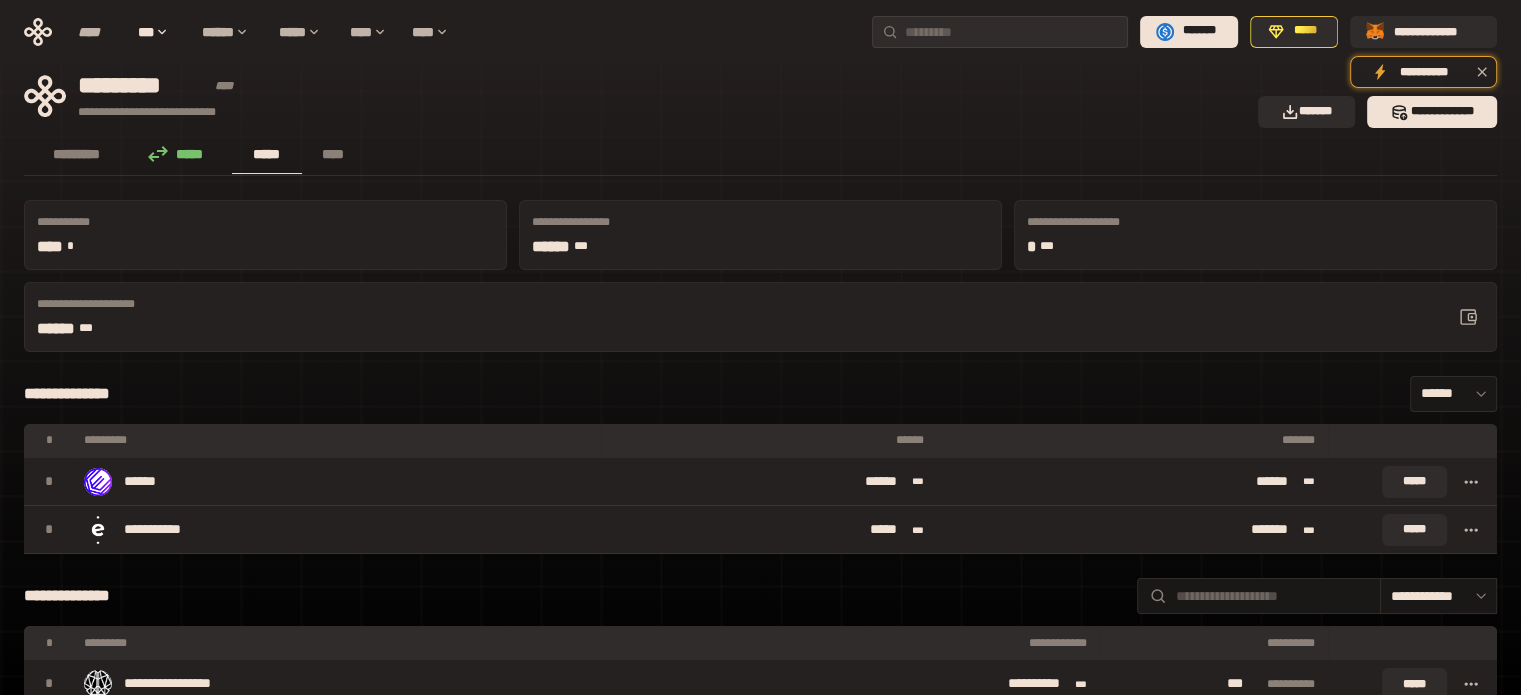 click 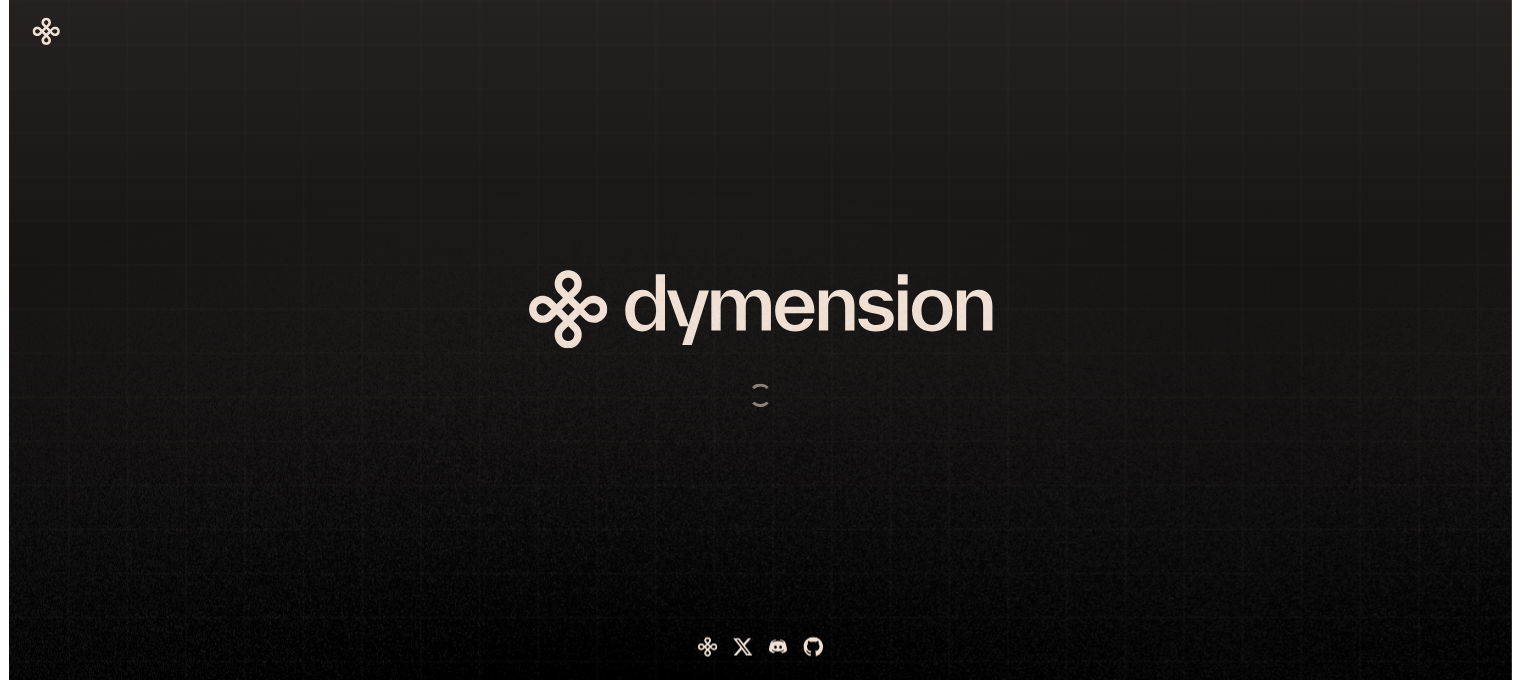scroll, scrollTop: 0, scrollLeft: 0, axis: both 